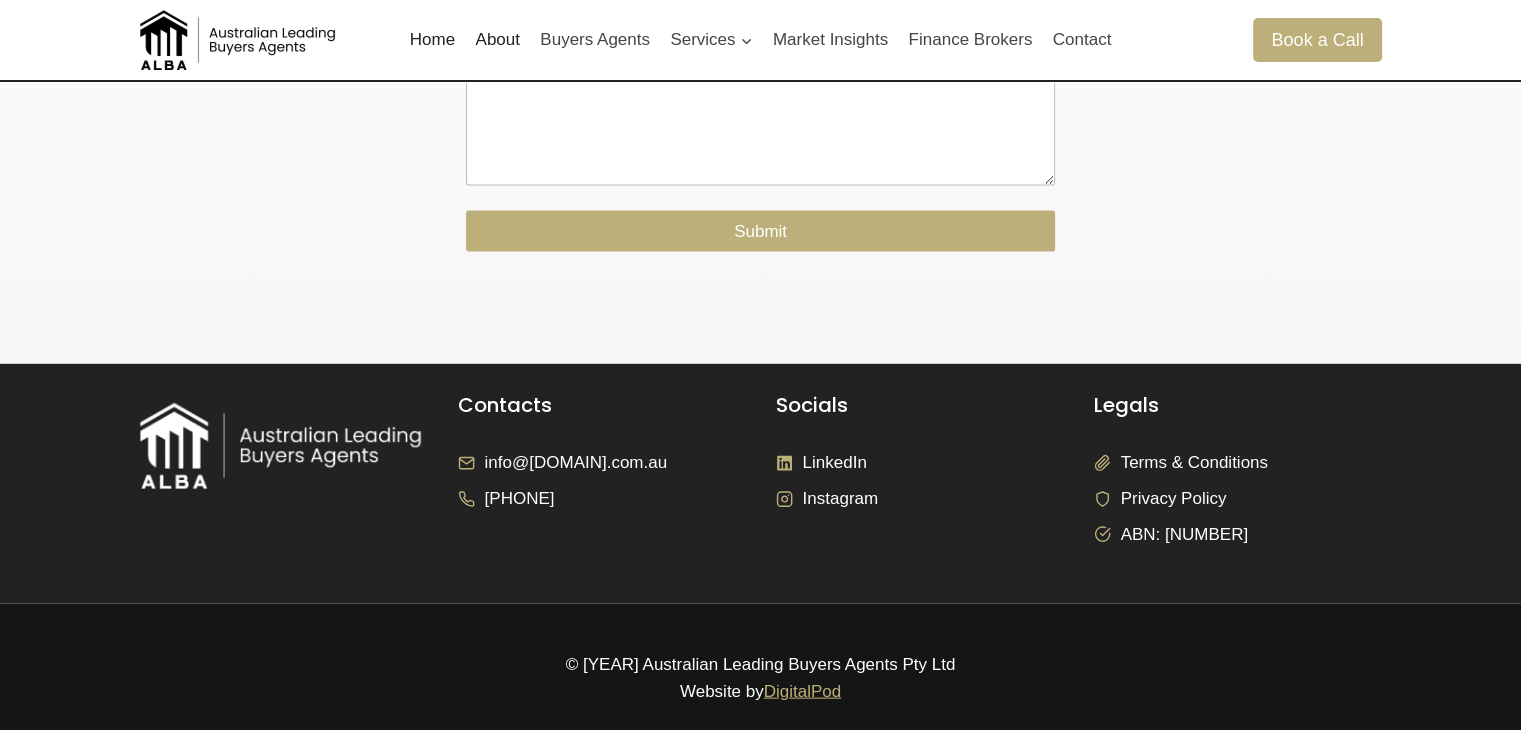 scroll, scrollTop: 4038, scrollLeft: 0, axis: vertical 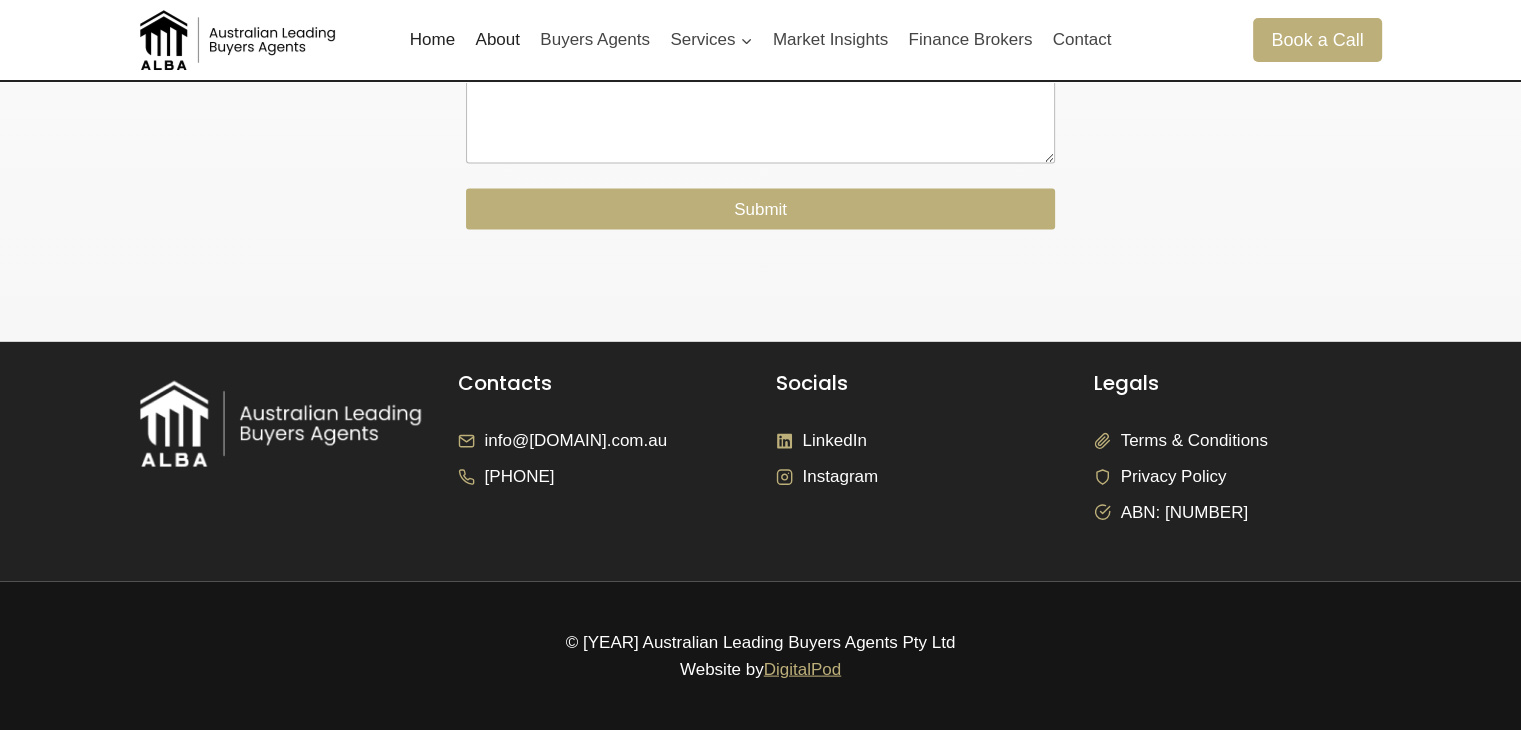 click at bounding box center [240, 40] 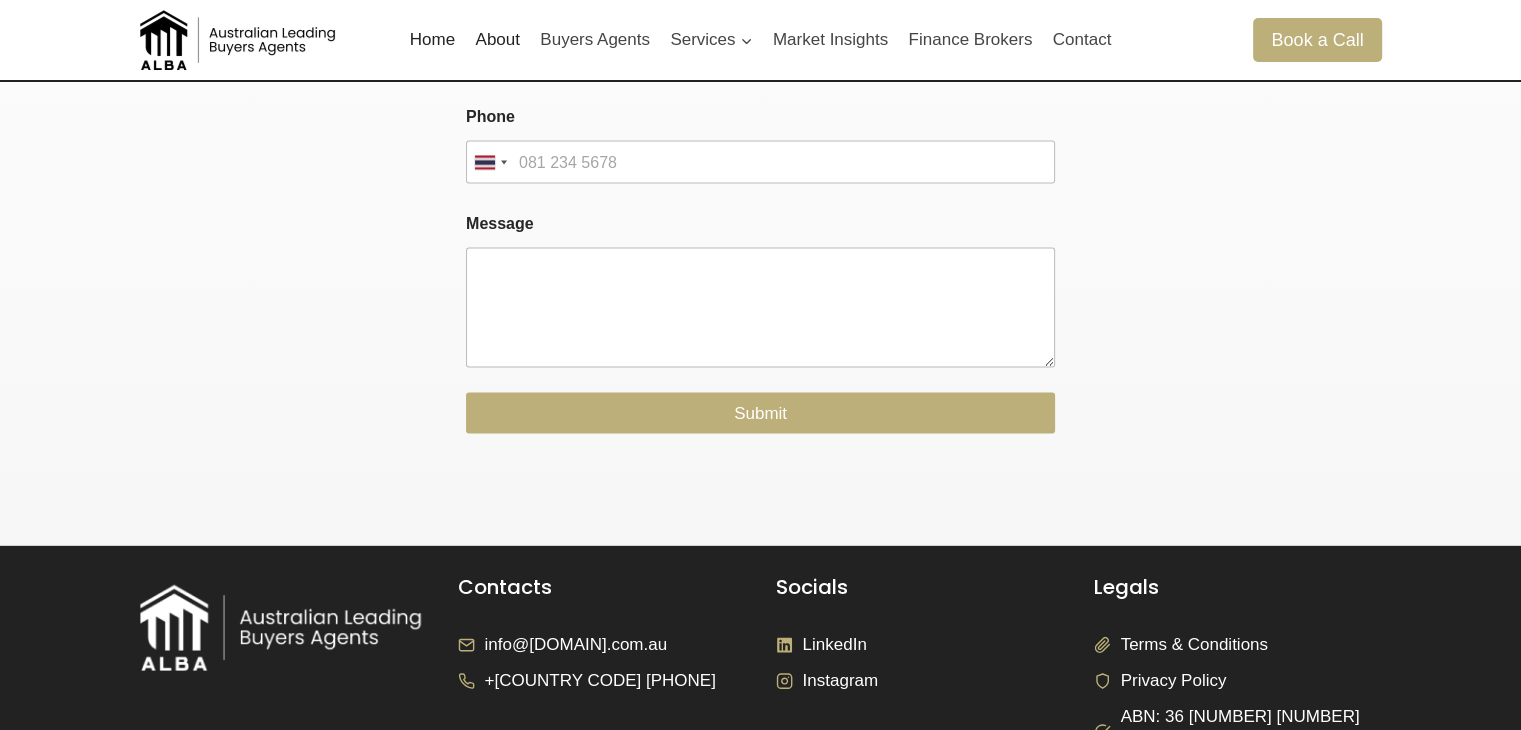 scroll, scrollTop: 4038, scrollLeft: 0, axis: vertical 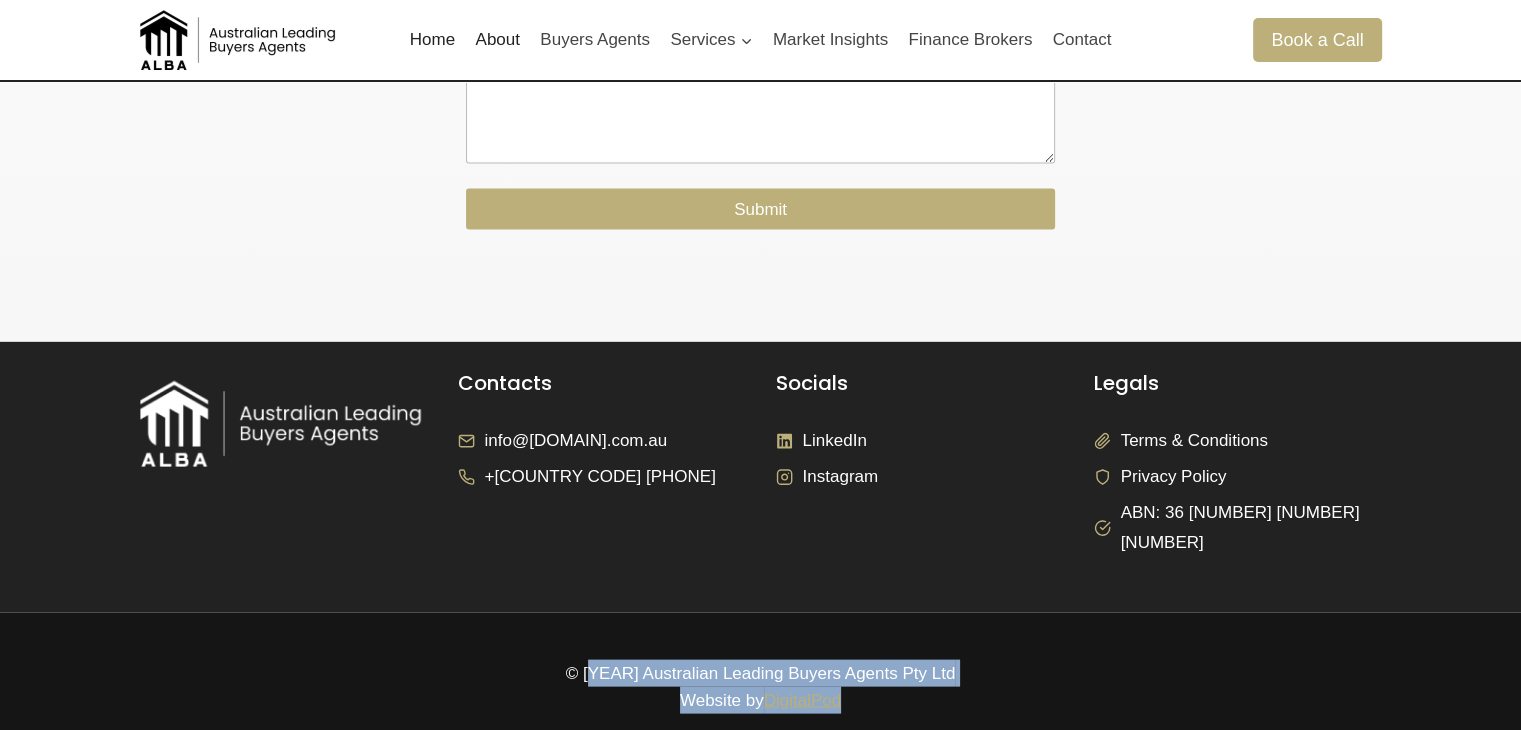 drag, startPoint x: 603, startPoint y: 646, endPoint x: 919, endPoint y: 680, distance: 317.82385 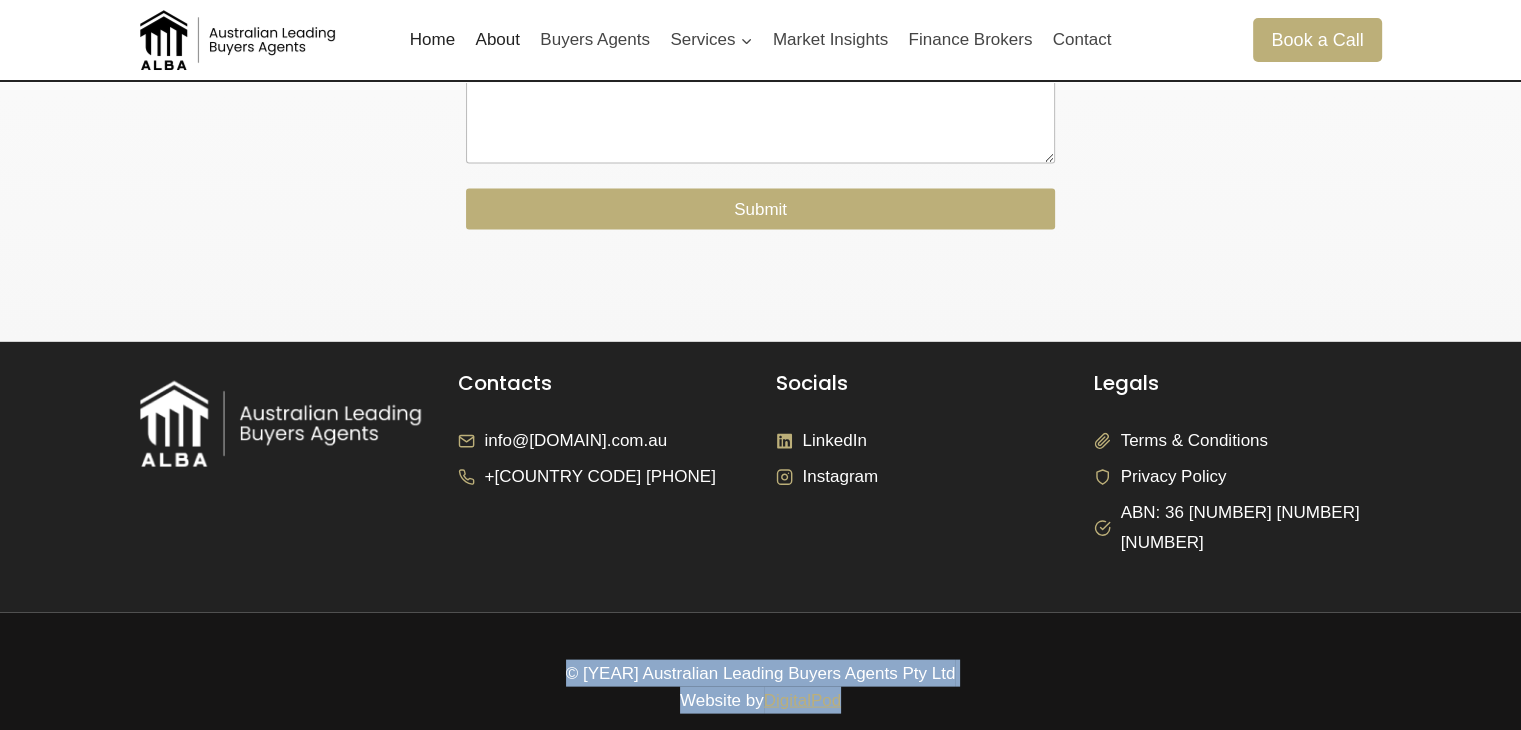 drag, startPoint x: 860, startPoint y: 667, endPoint x: 560, endPoint y: 623, distance: 303.2095 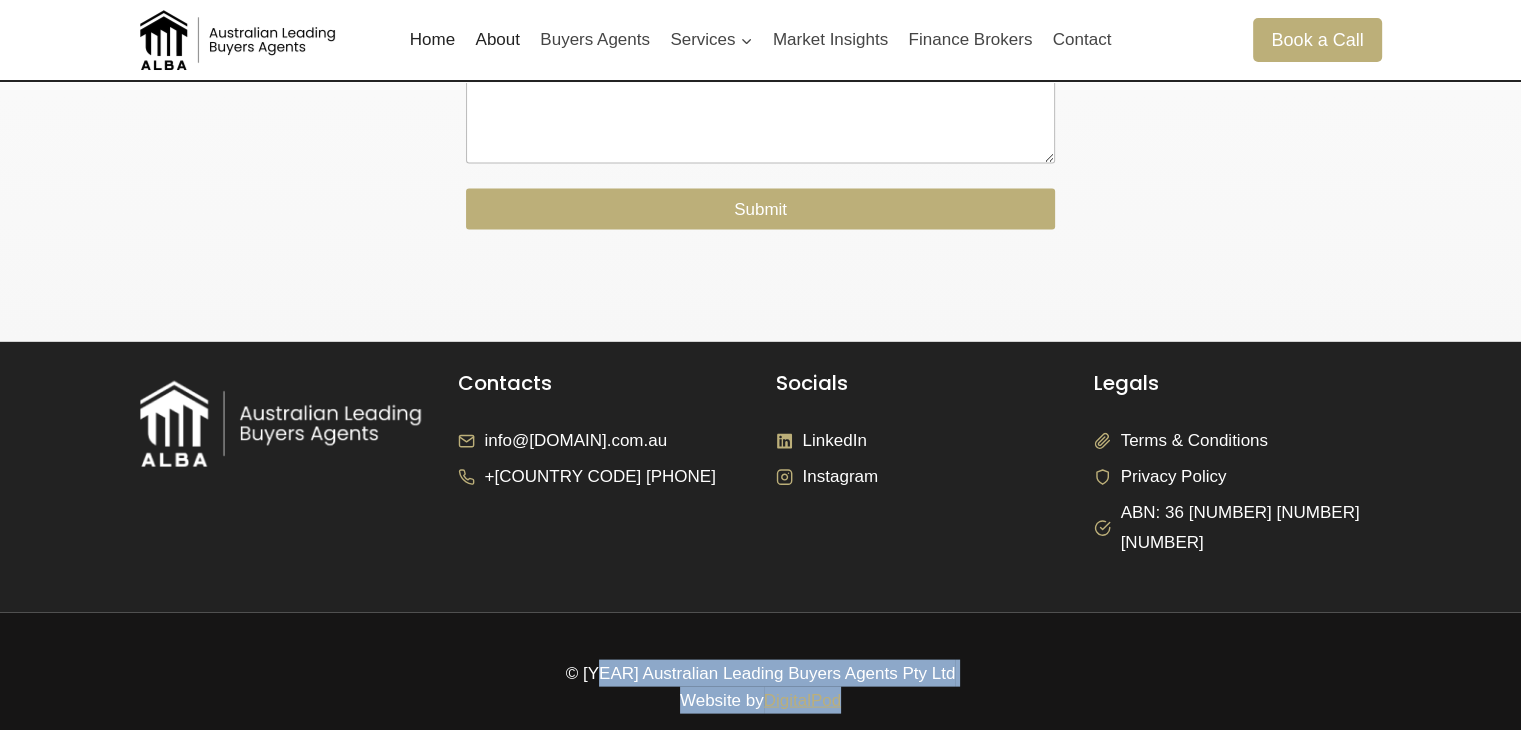 drag, startPoint x: 634, startPoint y: 648, endPoint x: 888, endPoint y: 685, distance: 256.68073 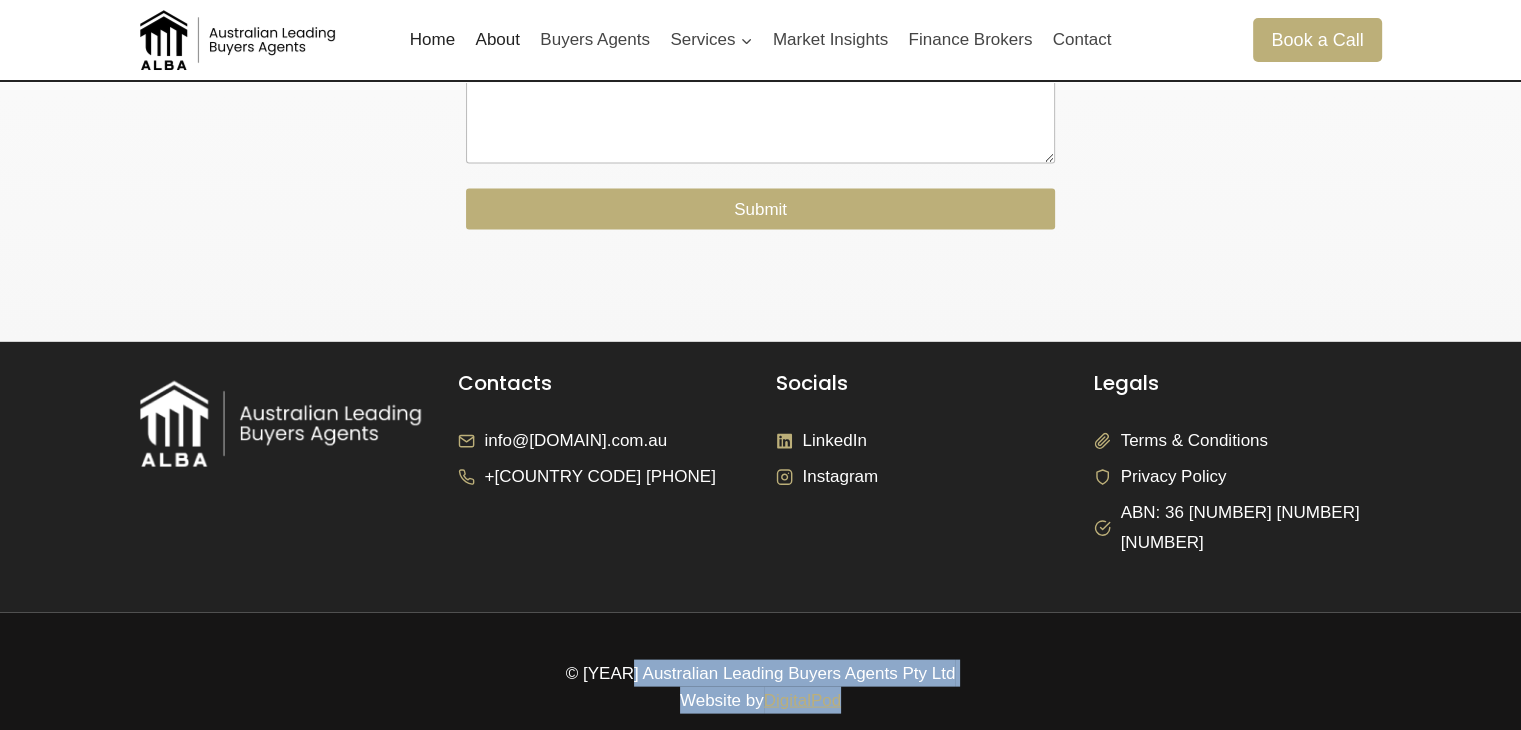 drag, startPoint x: 848, startPoint y: 677, endPoint x: 637, endPoint y: 645, distance: 213.41275 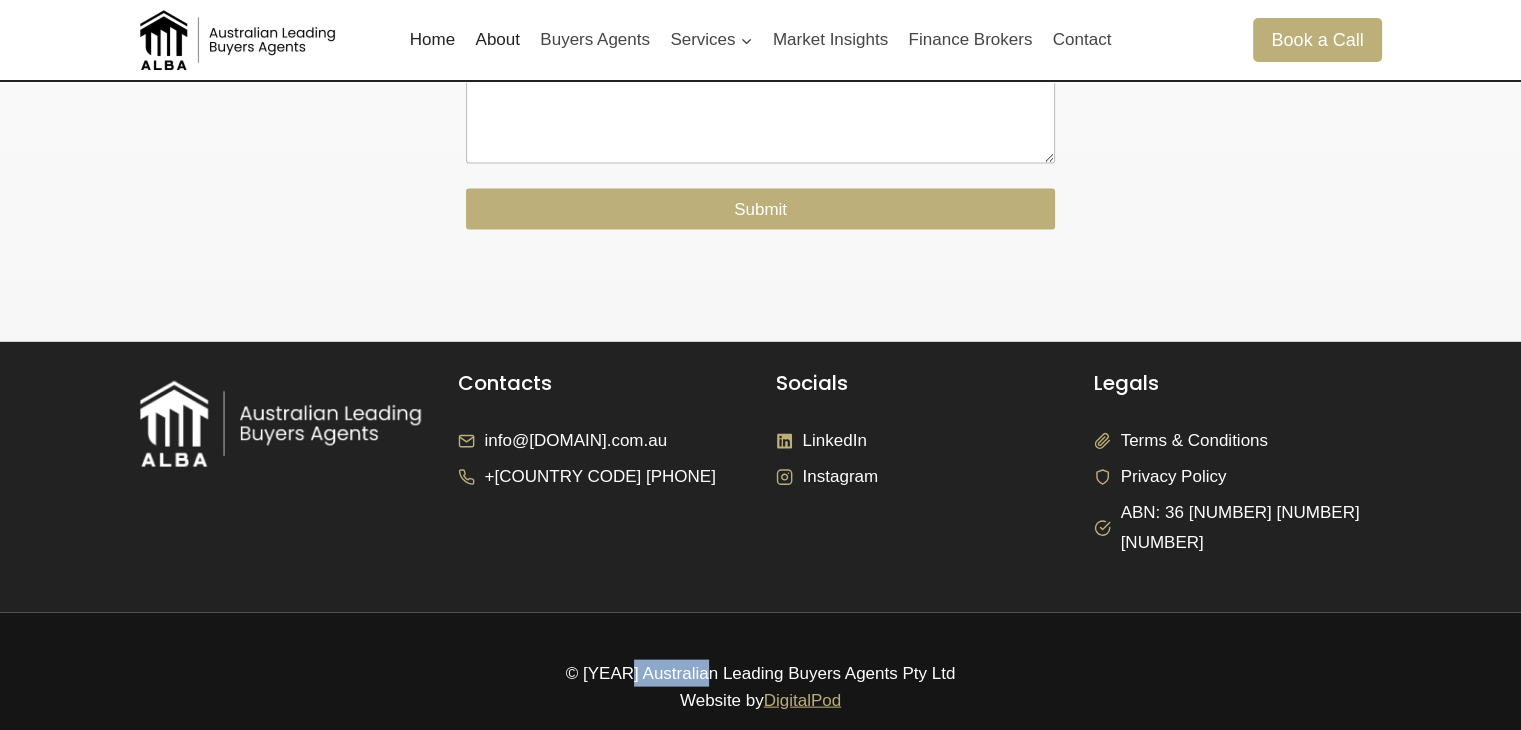 click on "© [YEAR] Australian Leading Buyers Agents Pty Ltd
Website by  DigitalPod" at bounding box center [761, 687] 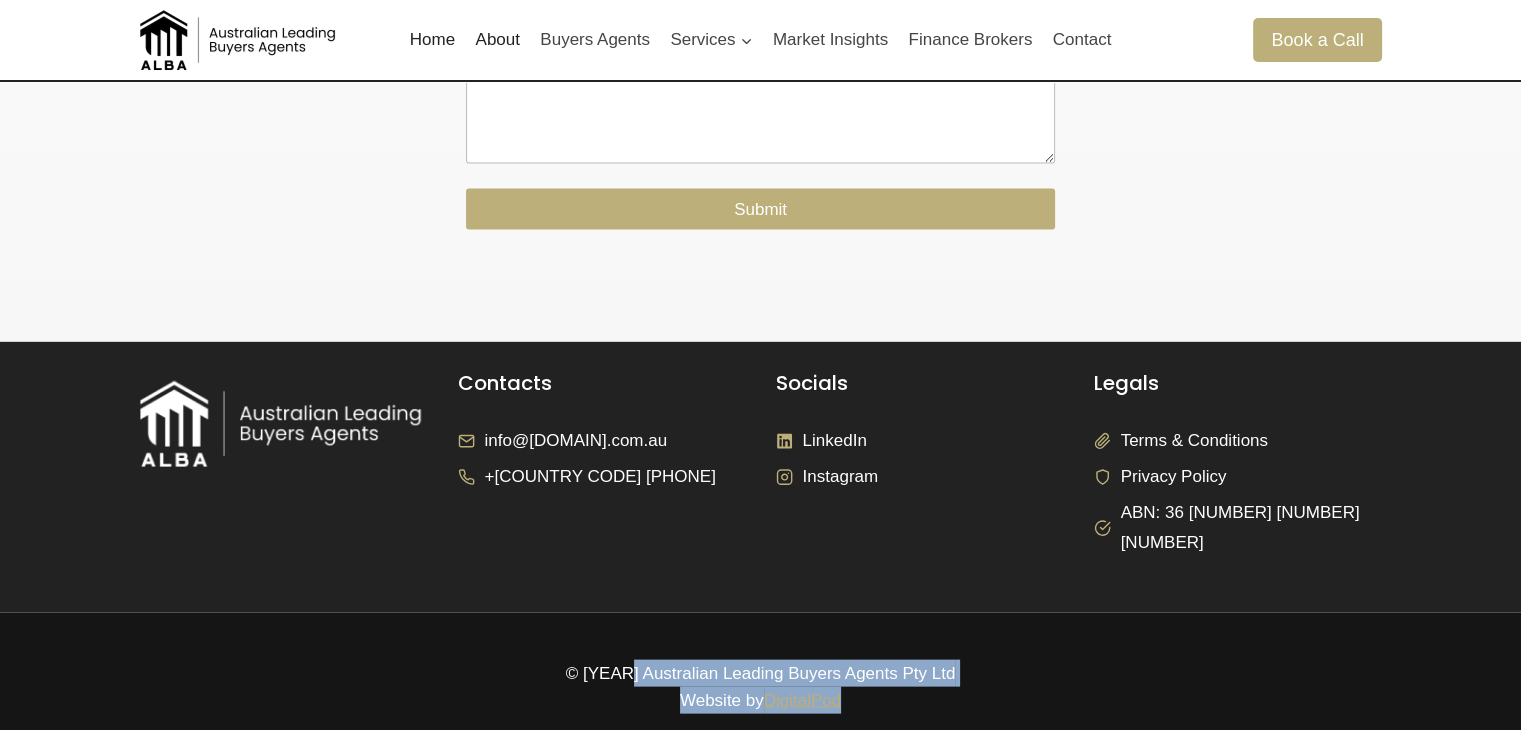 drag, startPoint x: 636, startPoint y: 641, endPoint x: 869, endPoint y: 677, distance: 235.76471 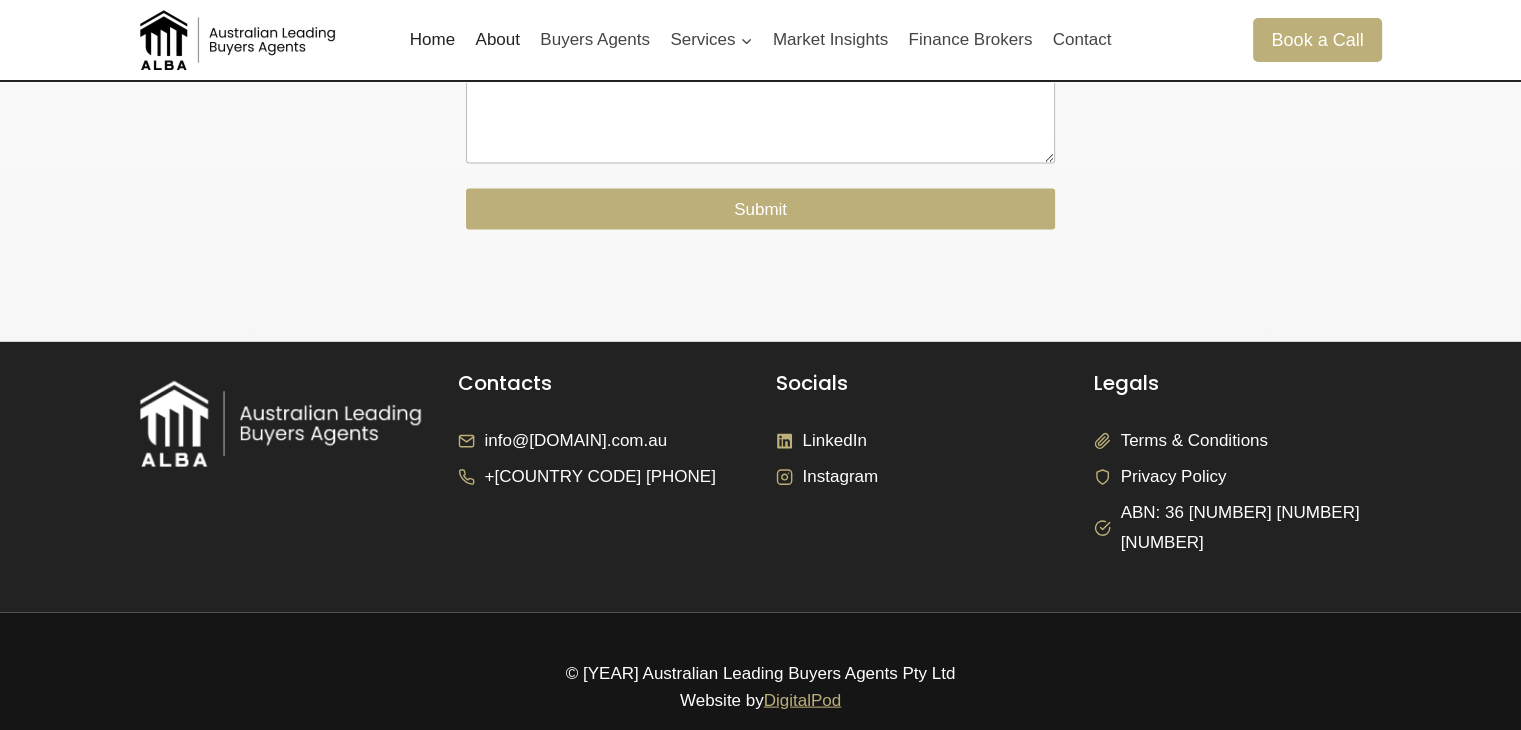 click on "© [YEAR] Australian Leading Buyers Agents Pty Ltd
Website by  DigitalPod" at bounding box center (761, 687) 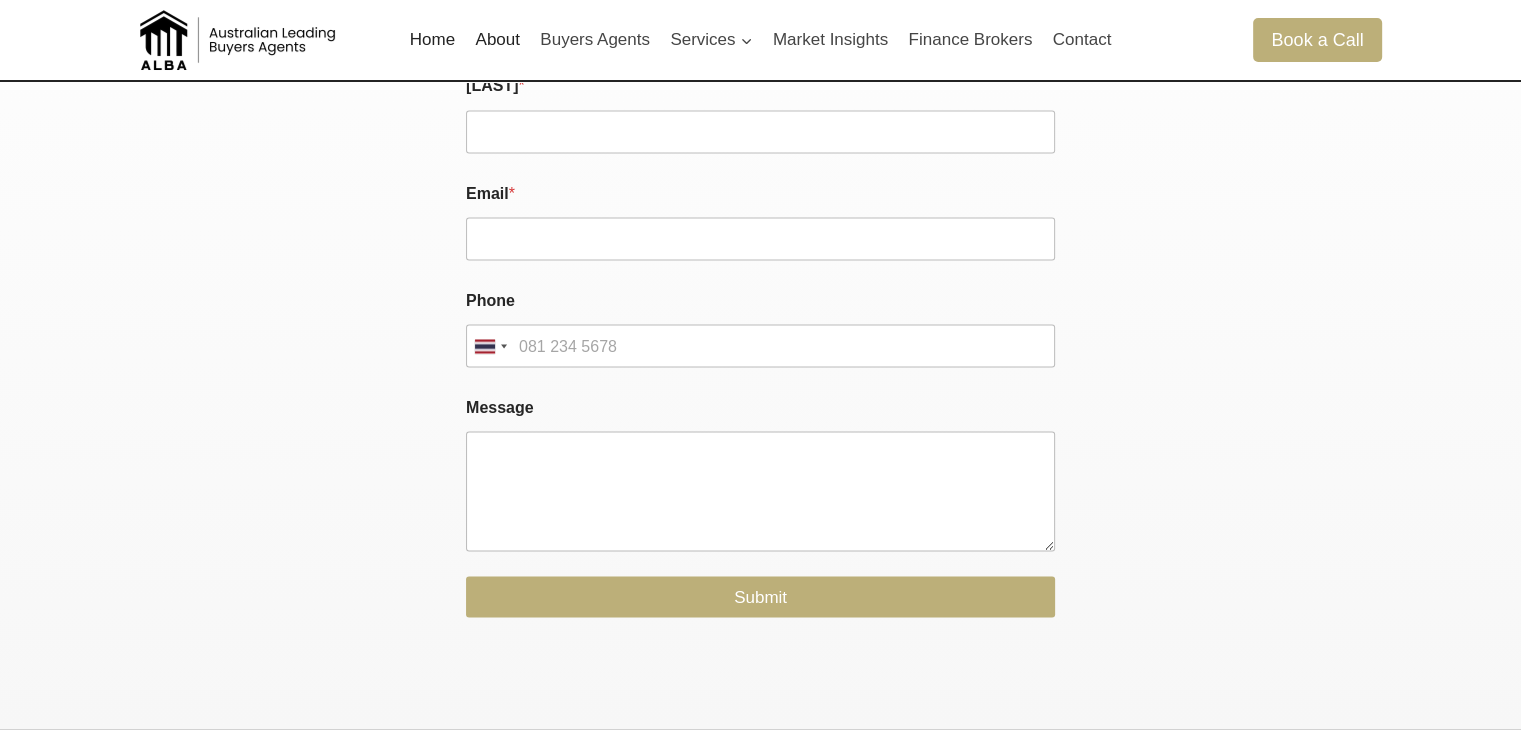 scroll, scrollTop: 4038, scrollLeft: 0, axis: vertical 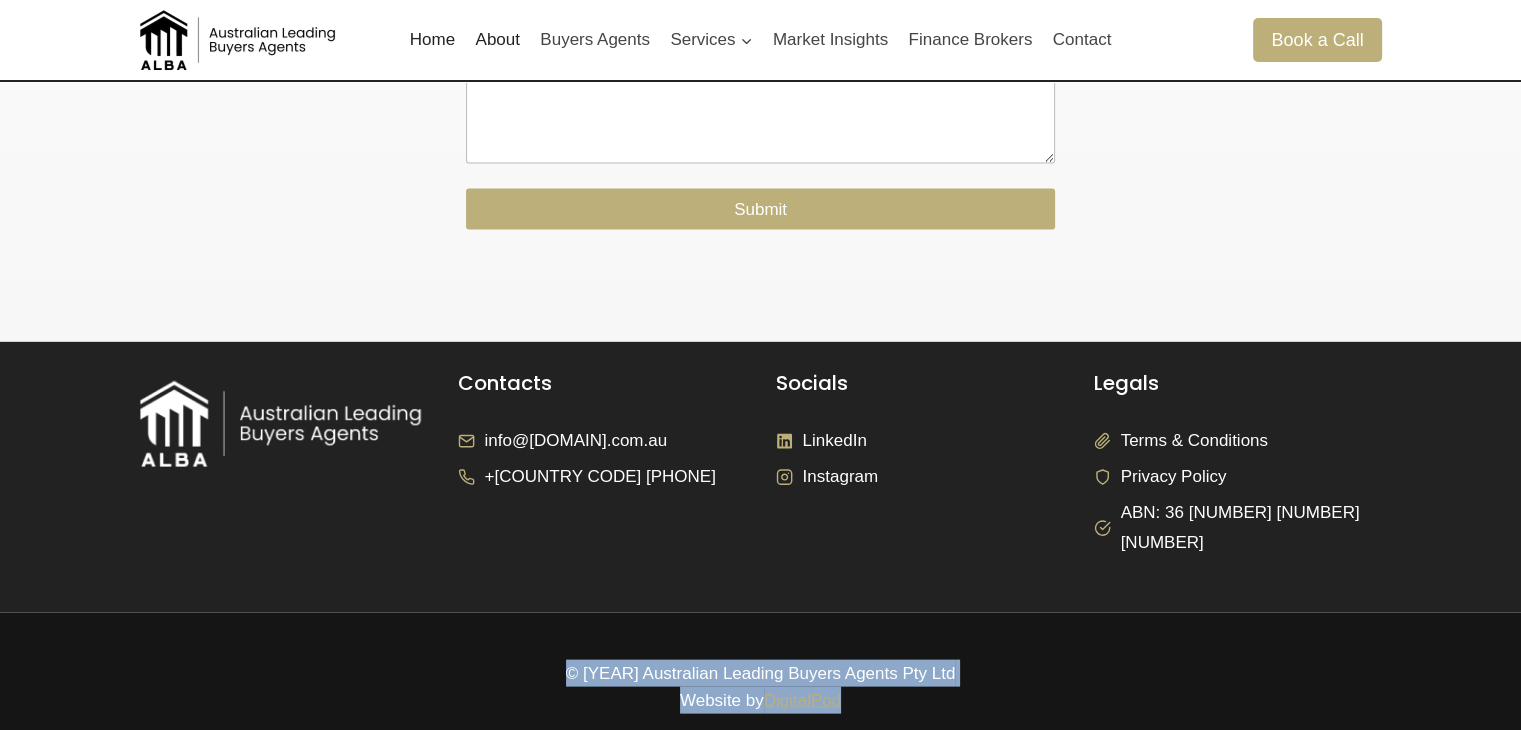drag, startPoint x: 896, startPoint y: 681, endPoint x: 563, endPoint y: 642, distance: 335.276 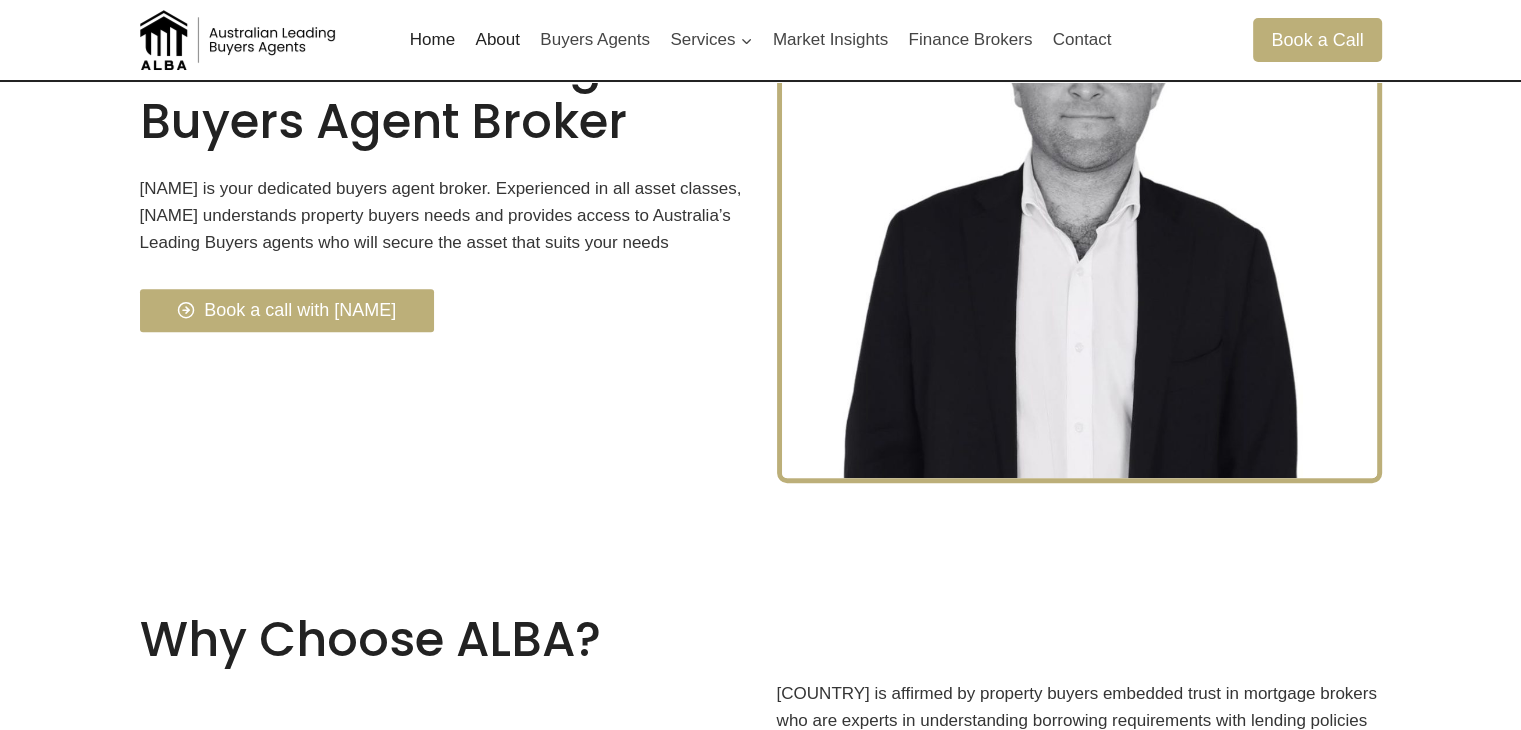 scroll, scrollTop: 700, scrollLeft: 0, axis: vertical 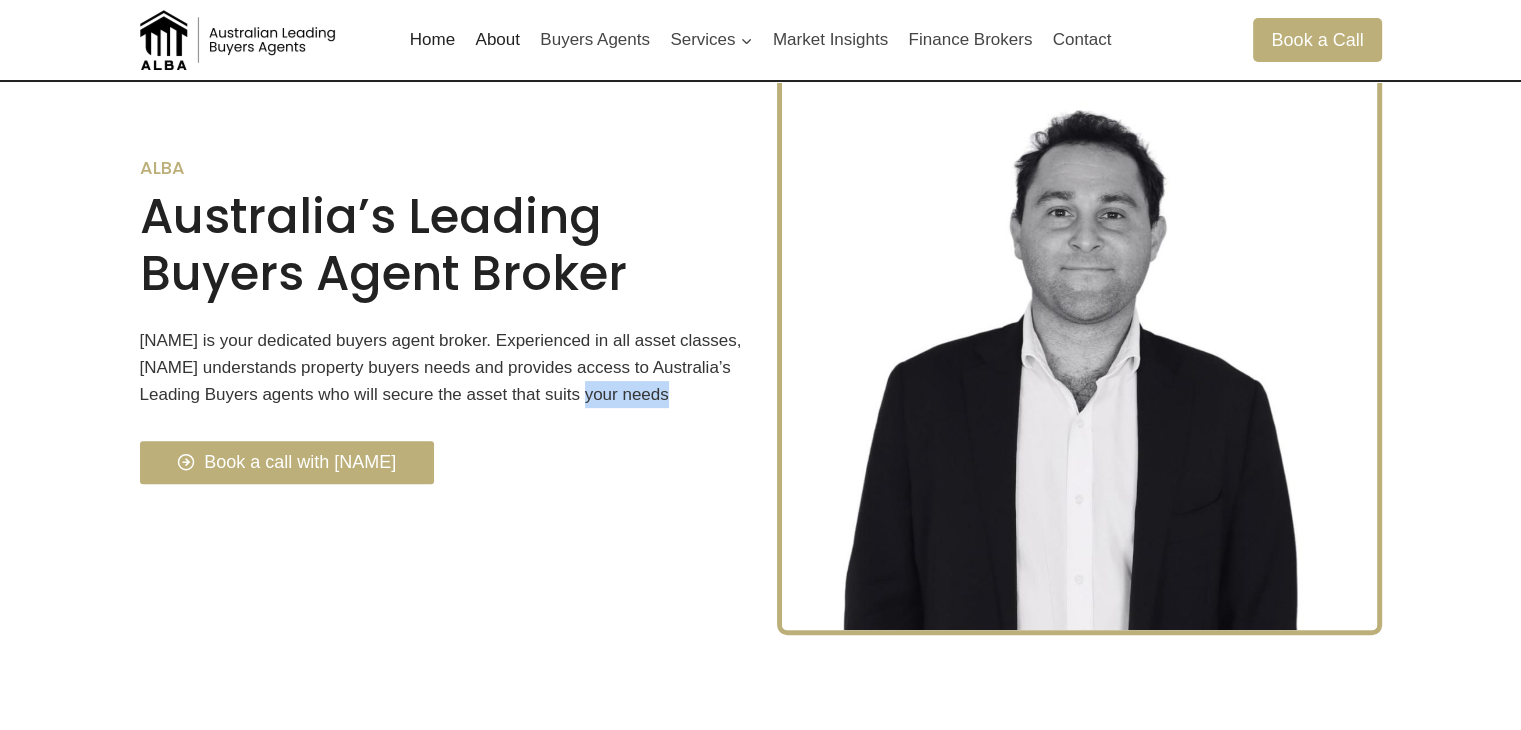 drag, startPoint x: 666, startPoint y: 401, endPoint x: 576, endPoint y: 395, distance: 90.199776 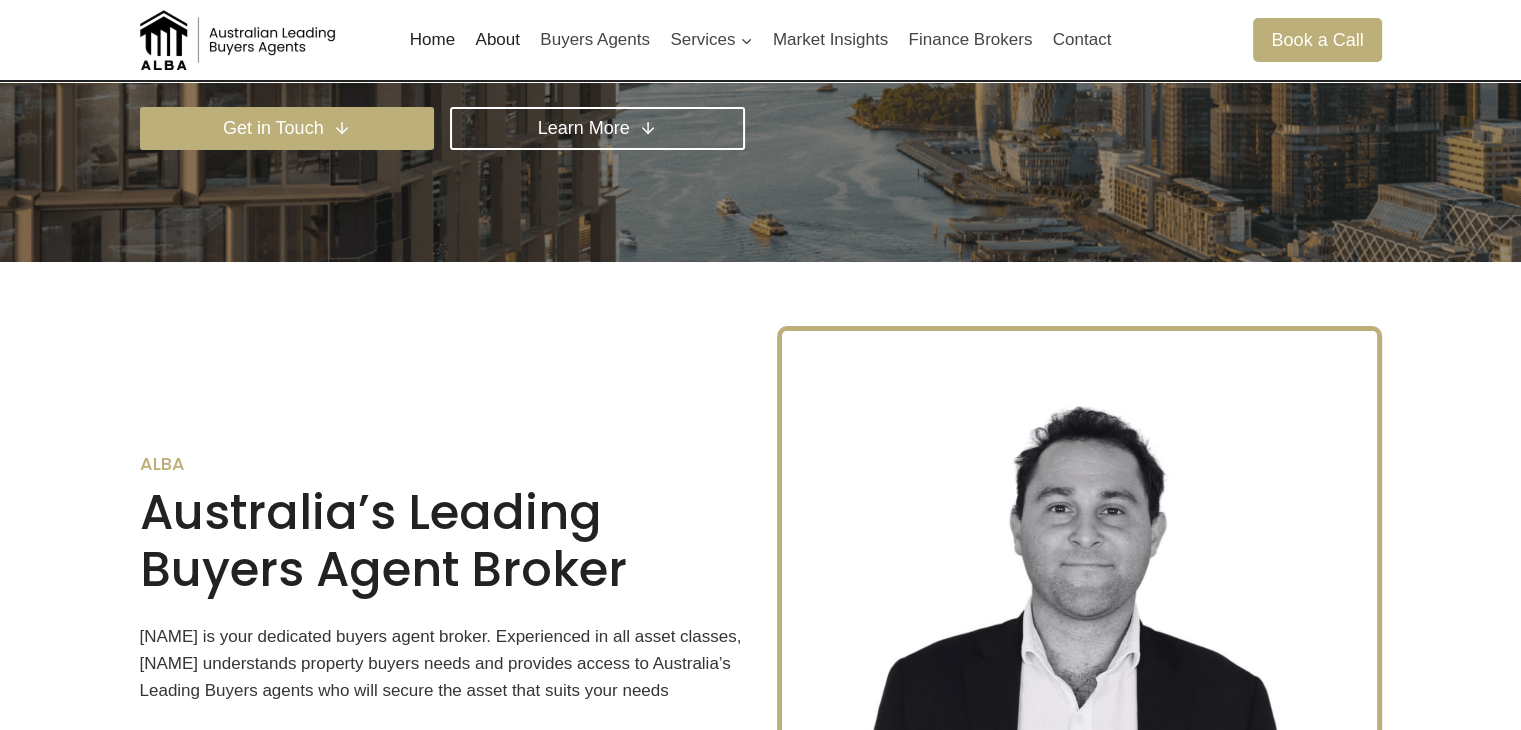 scroll, scrollTop: 400, scrollLeft: 0, axis: vertical 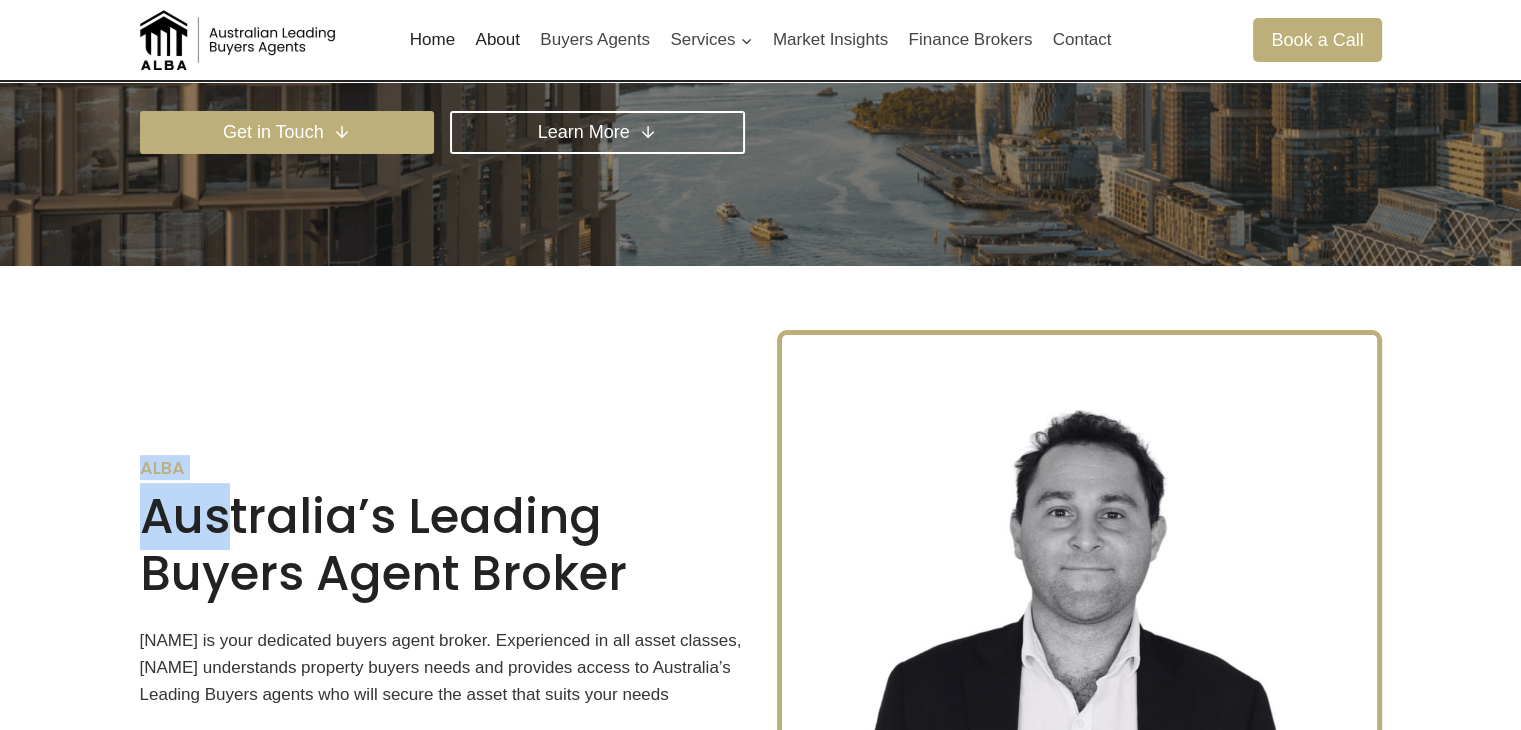 drag, startPoint x: 139, startPoint y: 466, endPoint x: 223, endPoint y: 495, distance: 88.86507 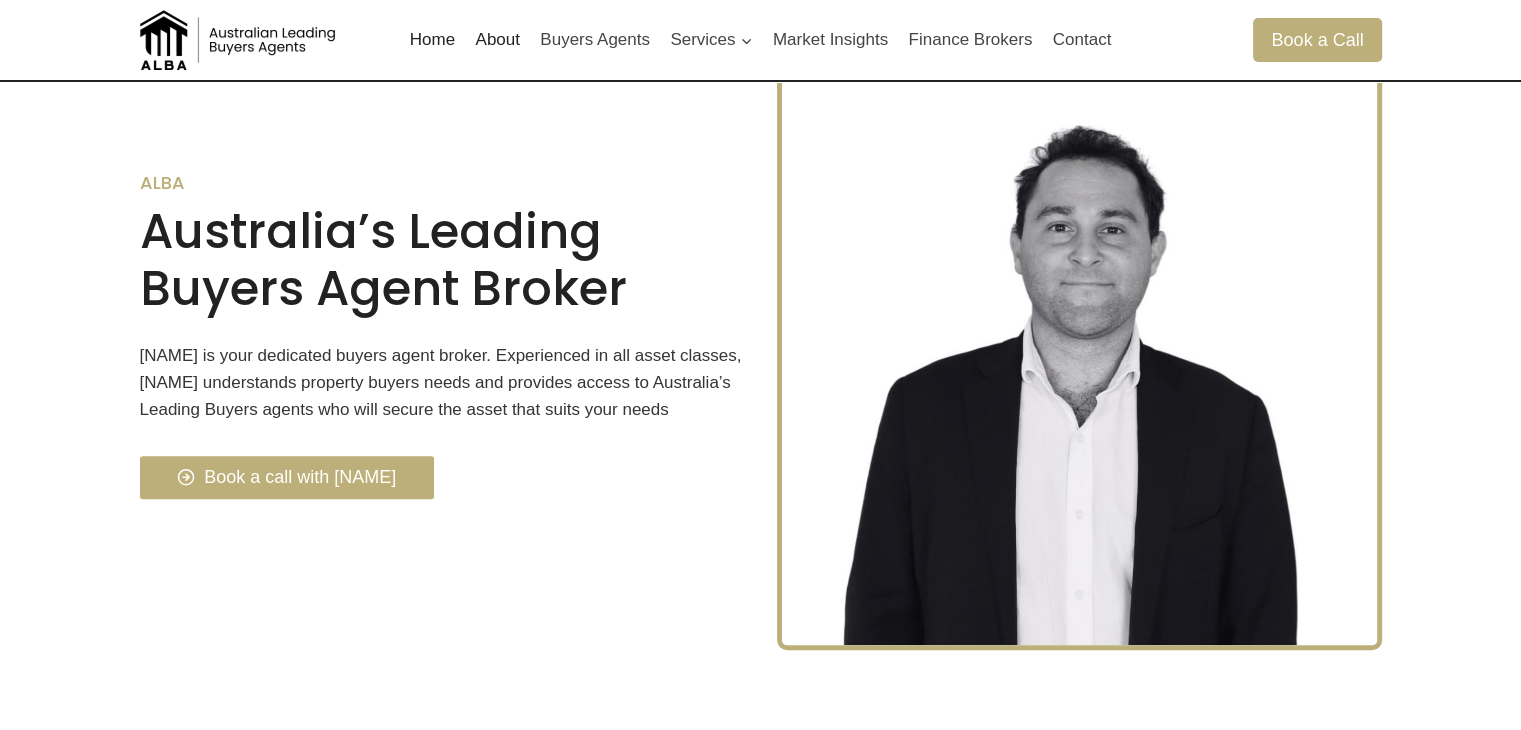 scroll, scrollTop: 700, scrollLeft: 0, axis: vertical 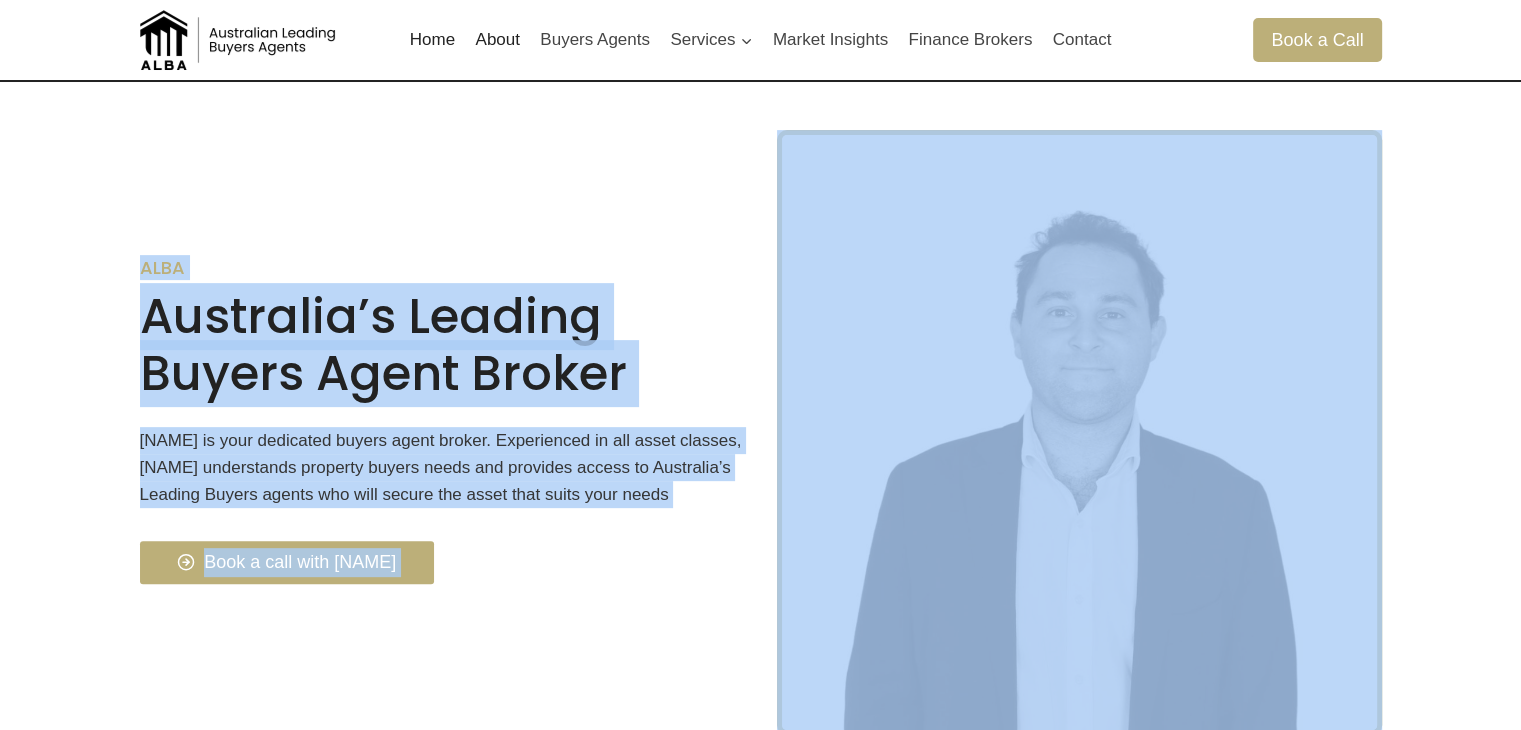 drag, startPoint x: 480, startPoint y: 476, endPoint x: 140, endPoint y: 263, distance: 401.2094 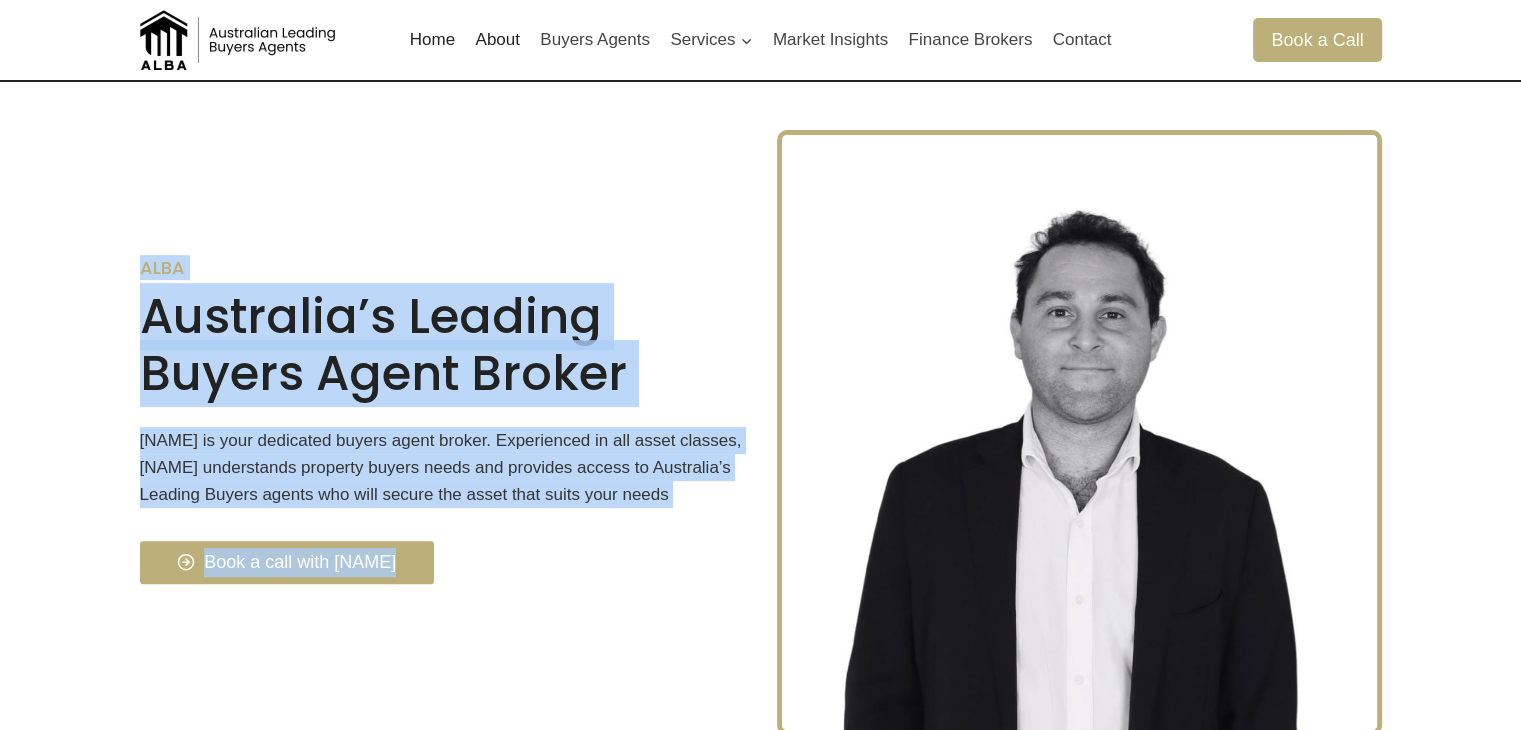 drag, startPoint x: 140, startPoint y: 263, endPoint x: 436, endPoint y: 560, distance: 419.3149 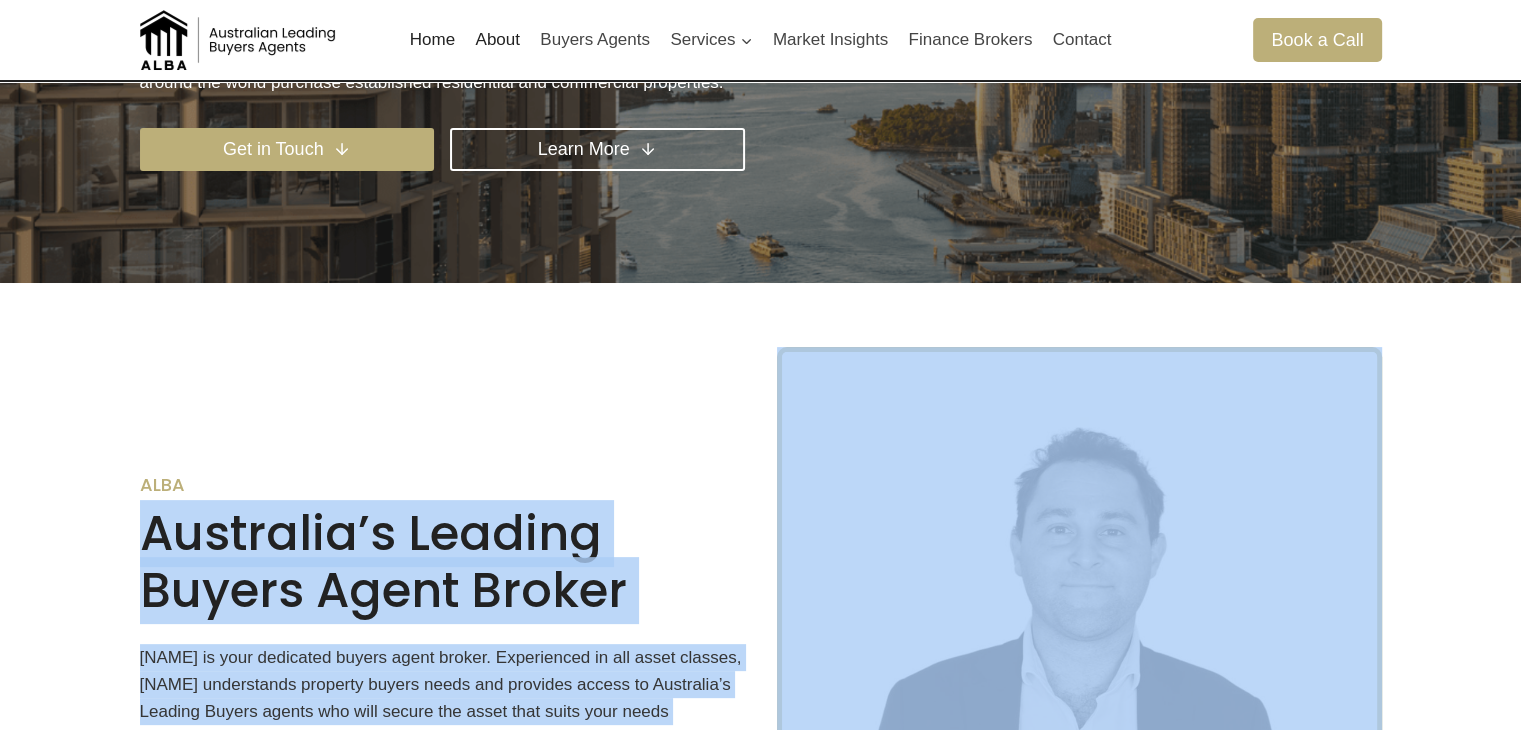 scroll, scrollTop: 300, scrollLeft: 0, axis: vertical 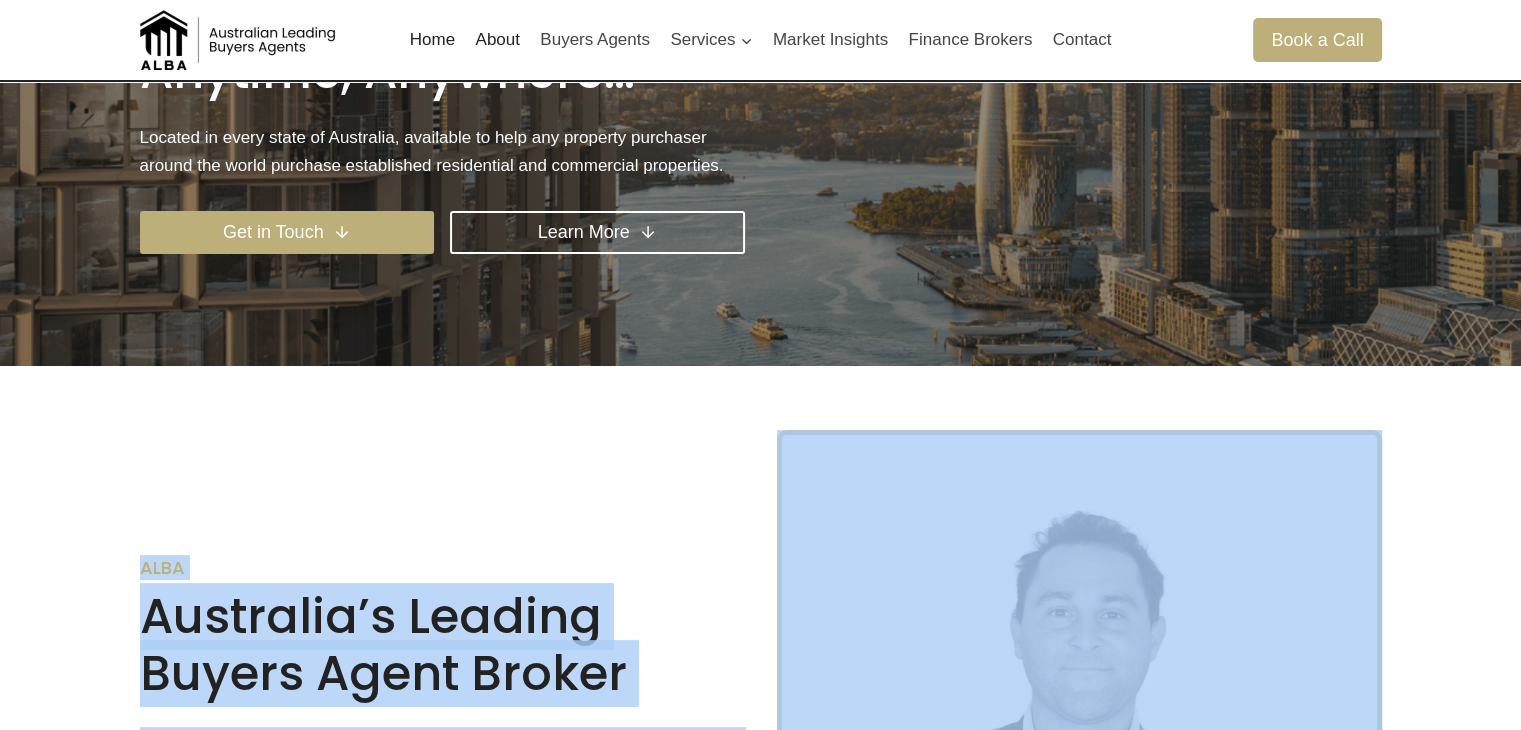 drag, startPoint x: 448, startPoint y: 556, endPoint x: 122, endPoint y: 567, distance: 326.18552 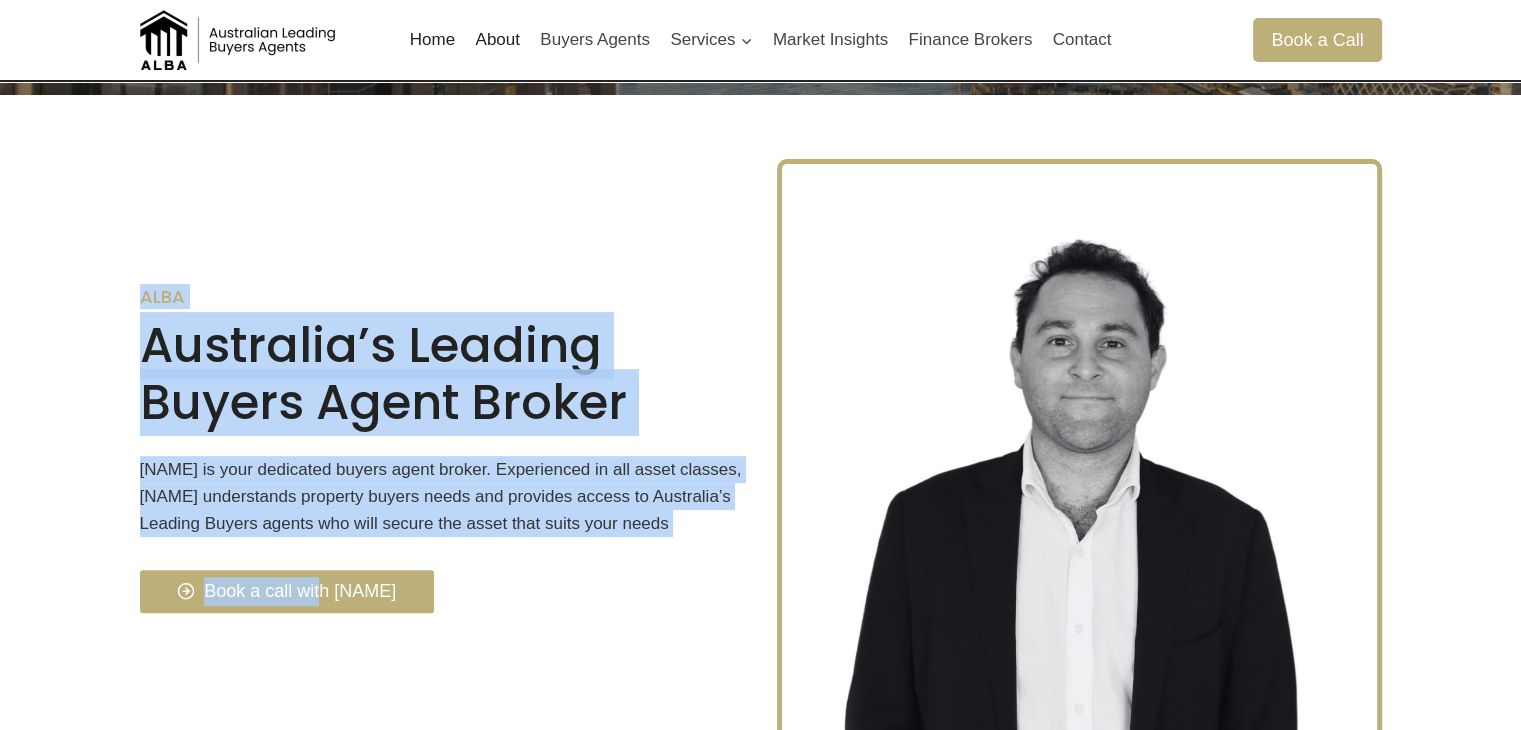 scroll, scrollTop: 700, scrollLeft: 0, axis: vertical 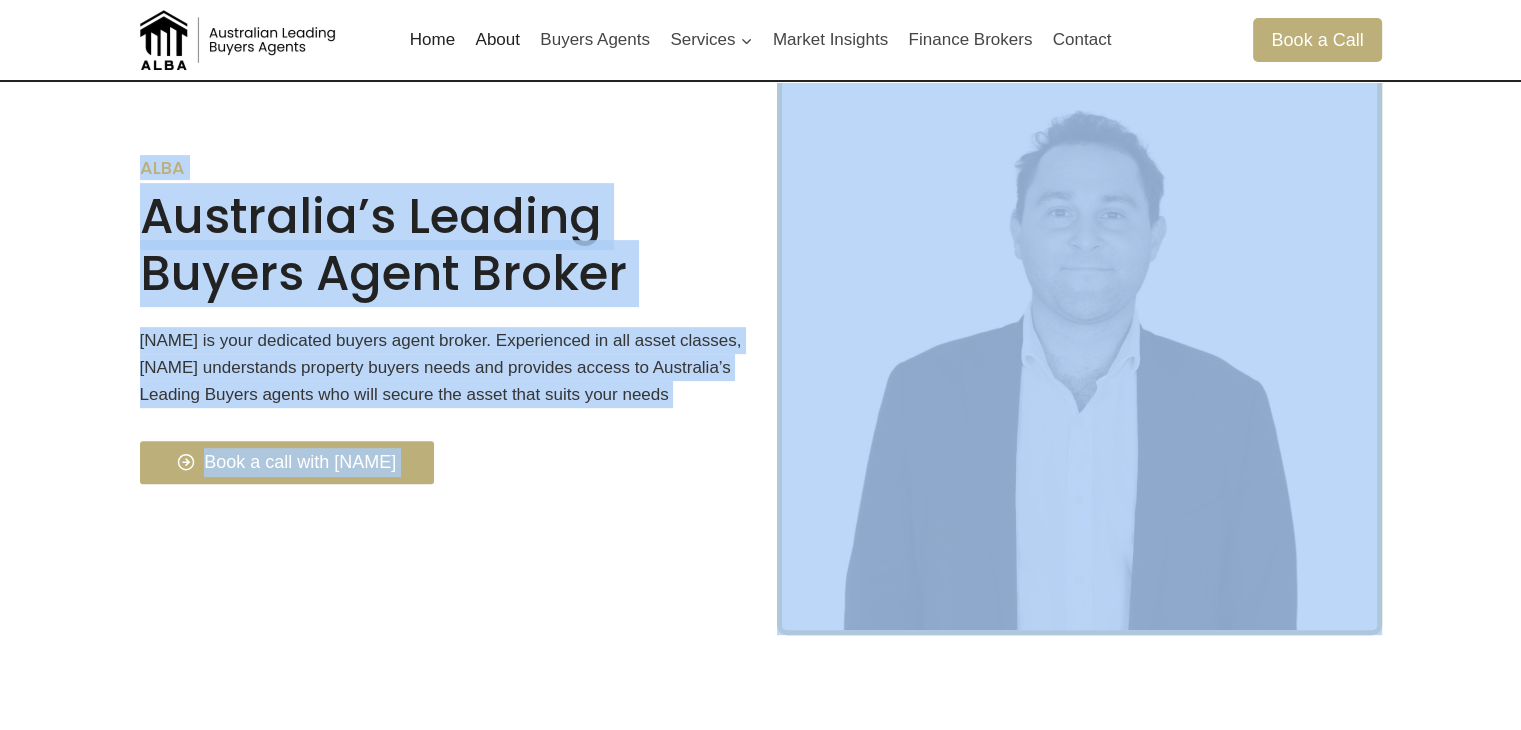 drag, startPoint x: 136, startPoint y: 557, endPoint x: 460, endPoint y: 489, distance: 331.0589 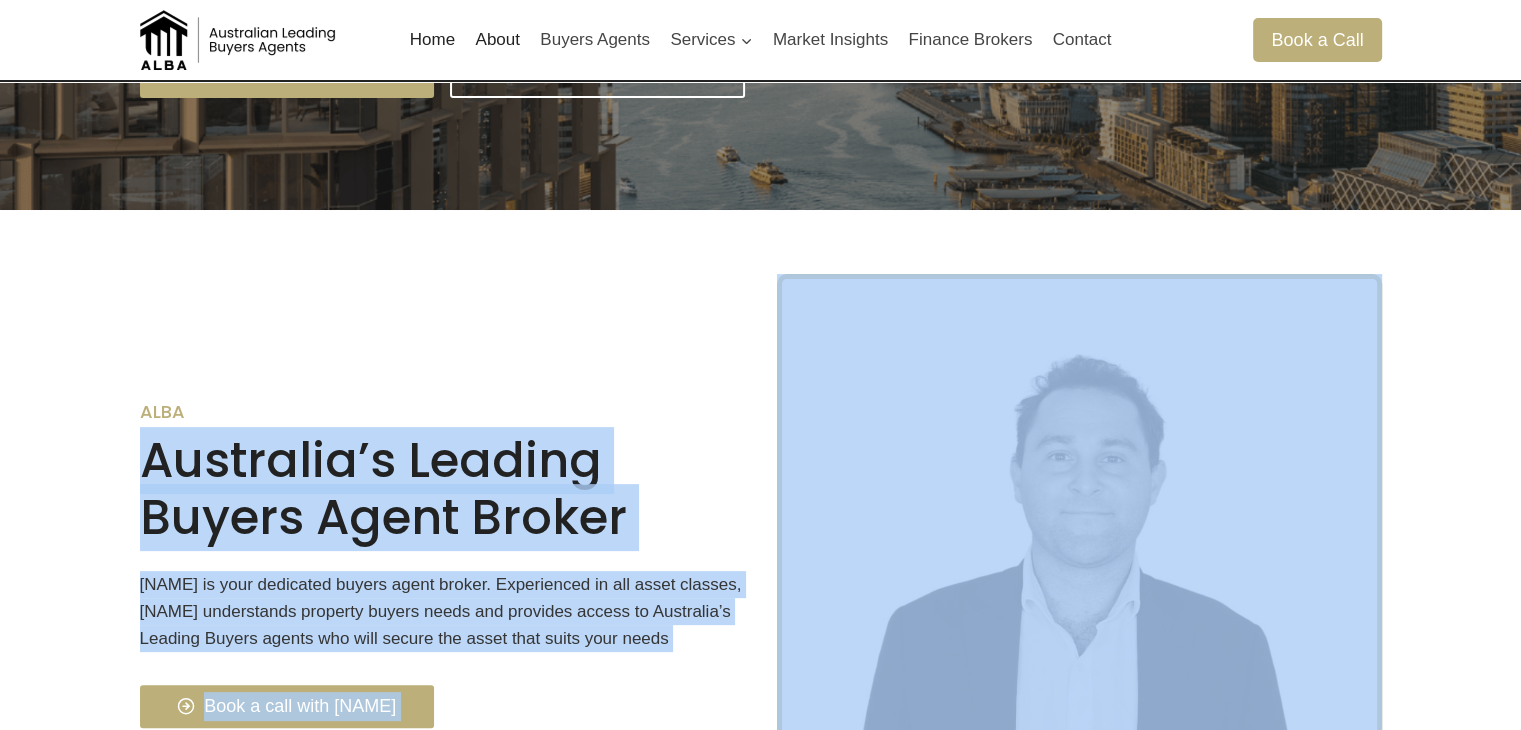 scroll, scrollTop: 400, scrollLeft: 0, axis: vertical 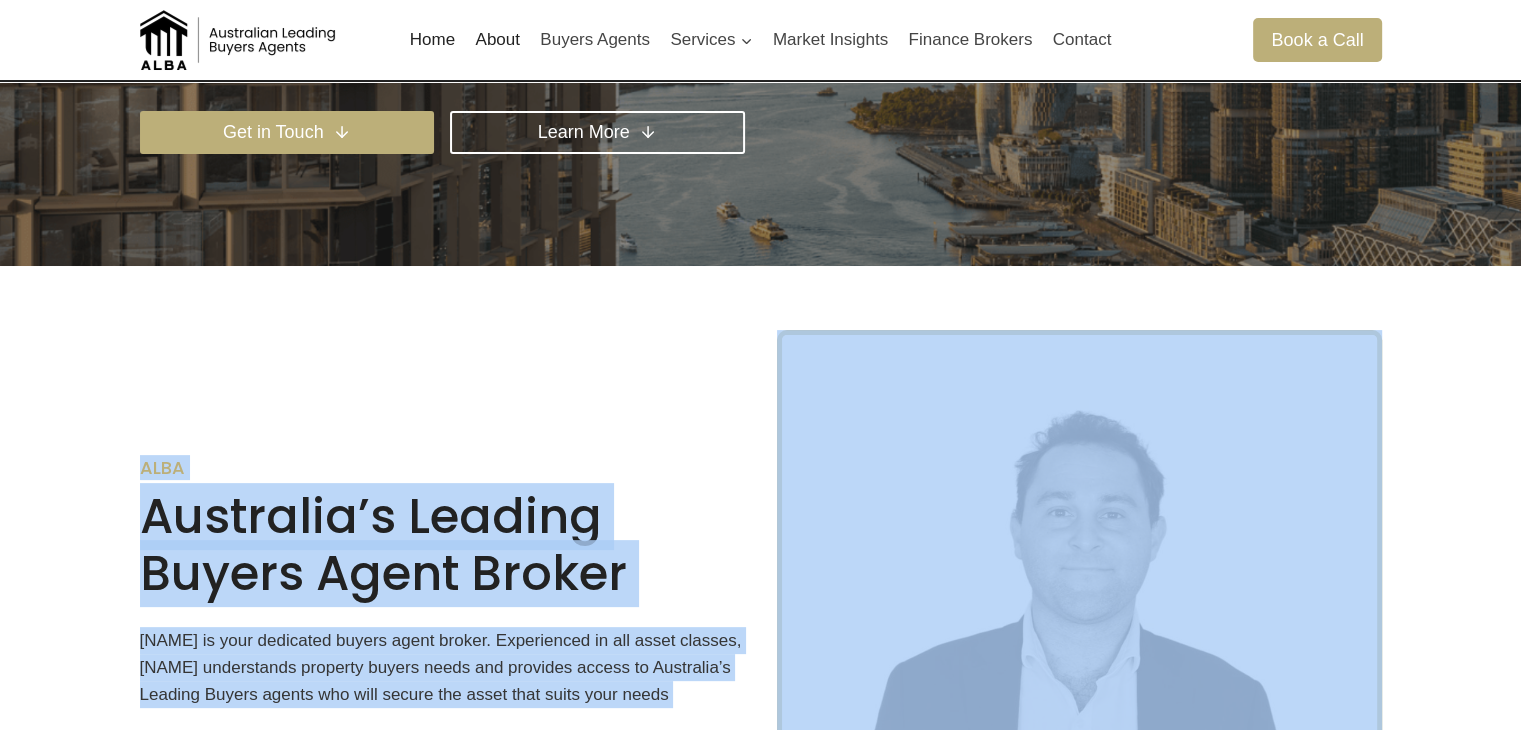 drag, startPoint x: 531, startPoint y: 483, endPoint x: 107, endPoint y: 457, distance: 424.79642 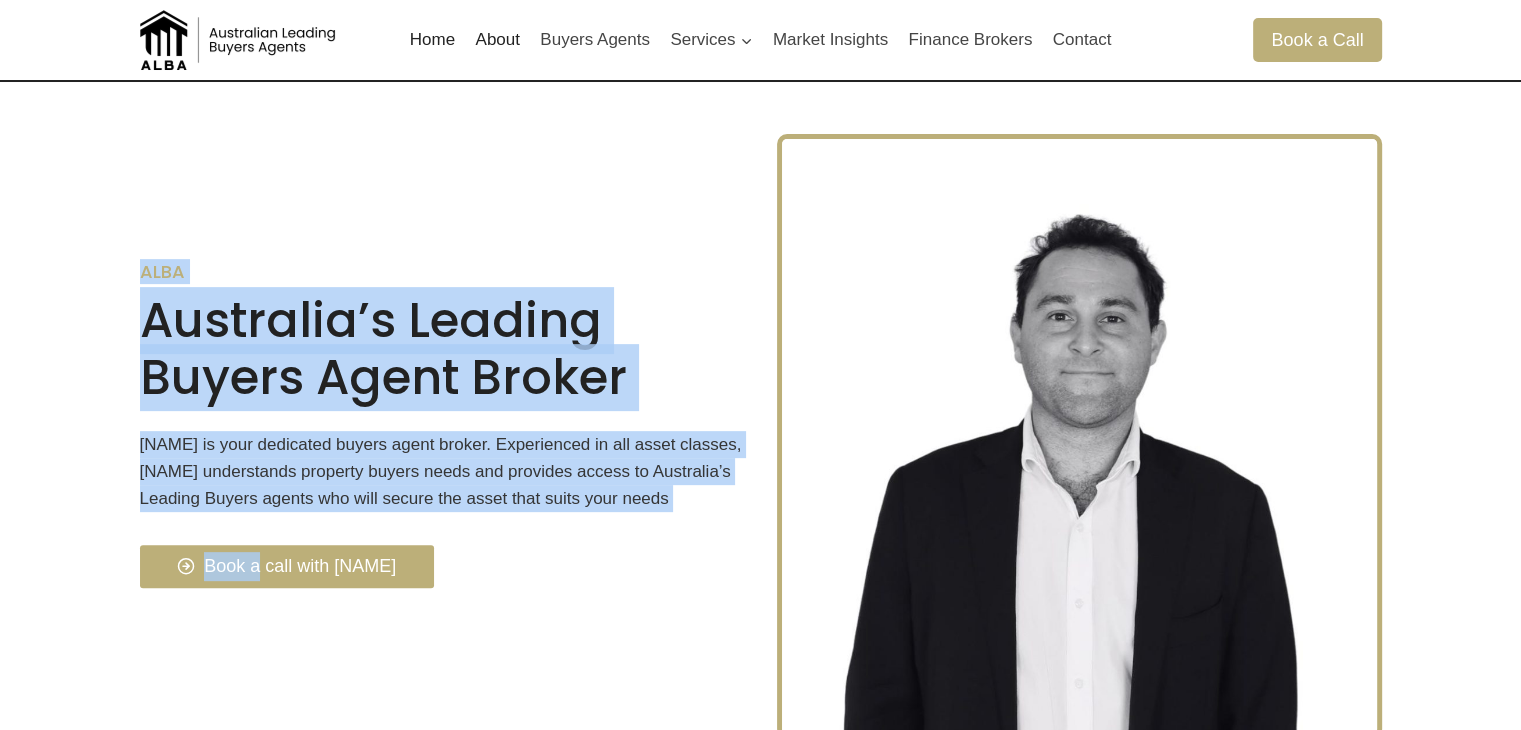 scroll, scrollTop: 600, scrollLeft: 0, axis: vertical 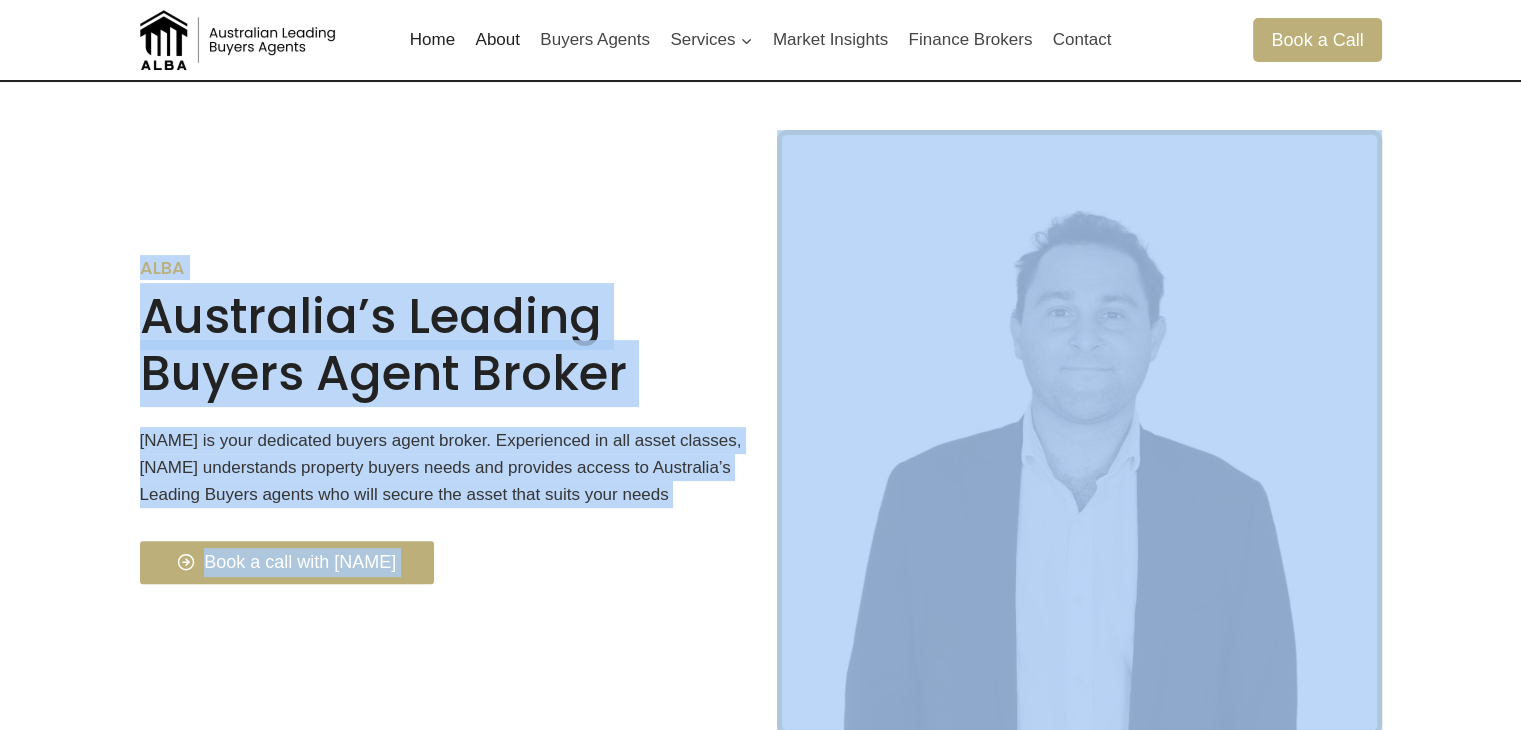drag, startPoint x: 108, startPoint y: 452, endPoint x: 466, endPoint y: 586, distance: 382.25647 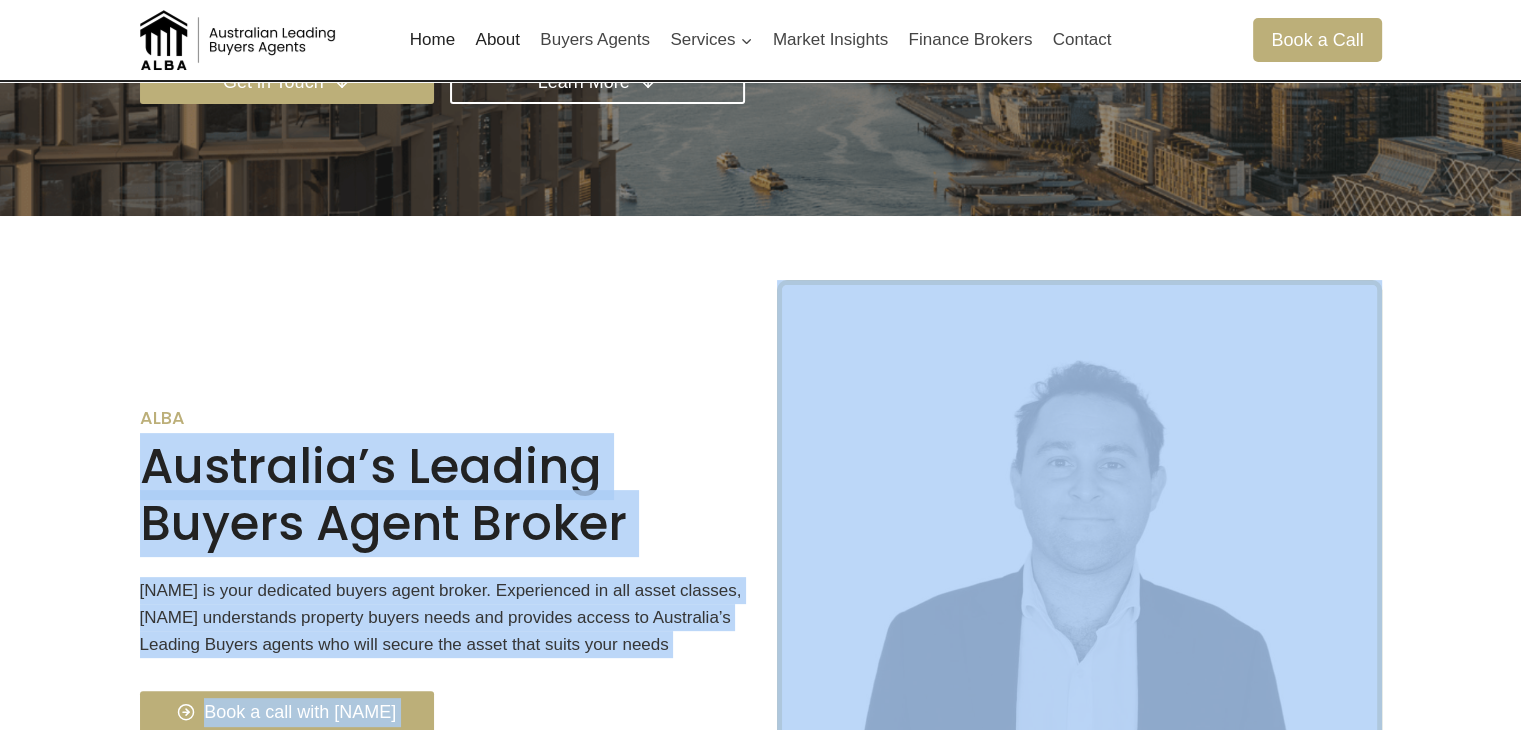 scroll, scrollTop: 400, scrollLeft: 0, axis: vertical 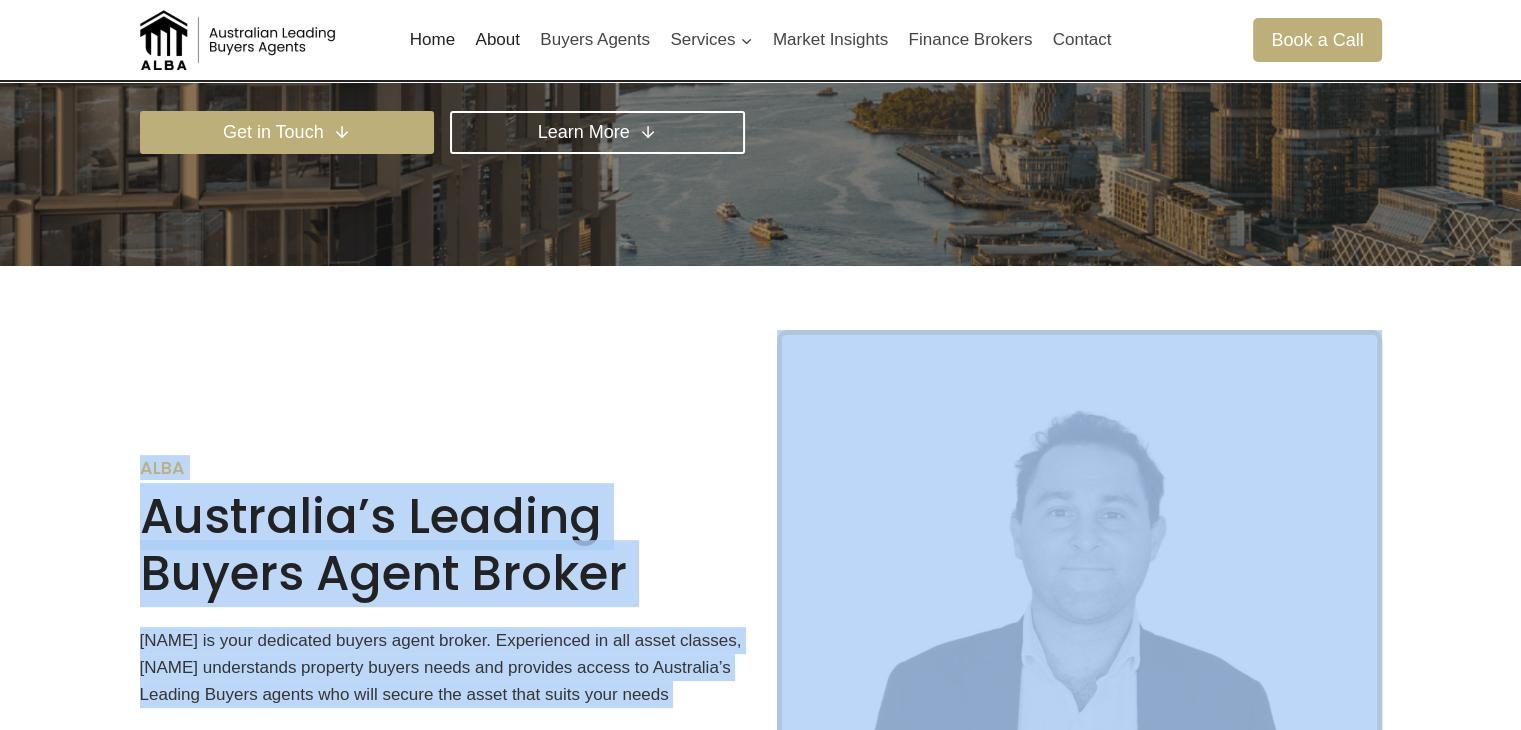 drag, startPoint x: 506, startPoint y: 549, endPoint x: 91, endPoint y: 468, distance: 422.83093 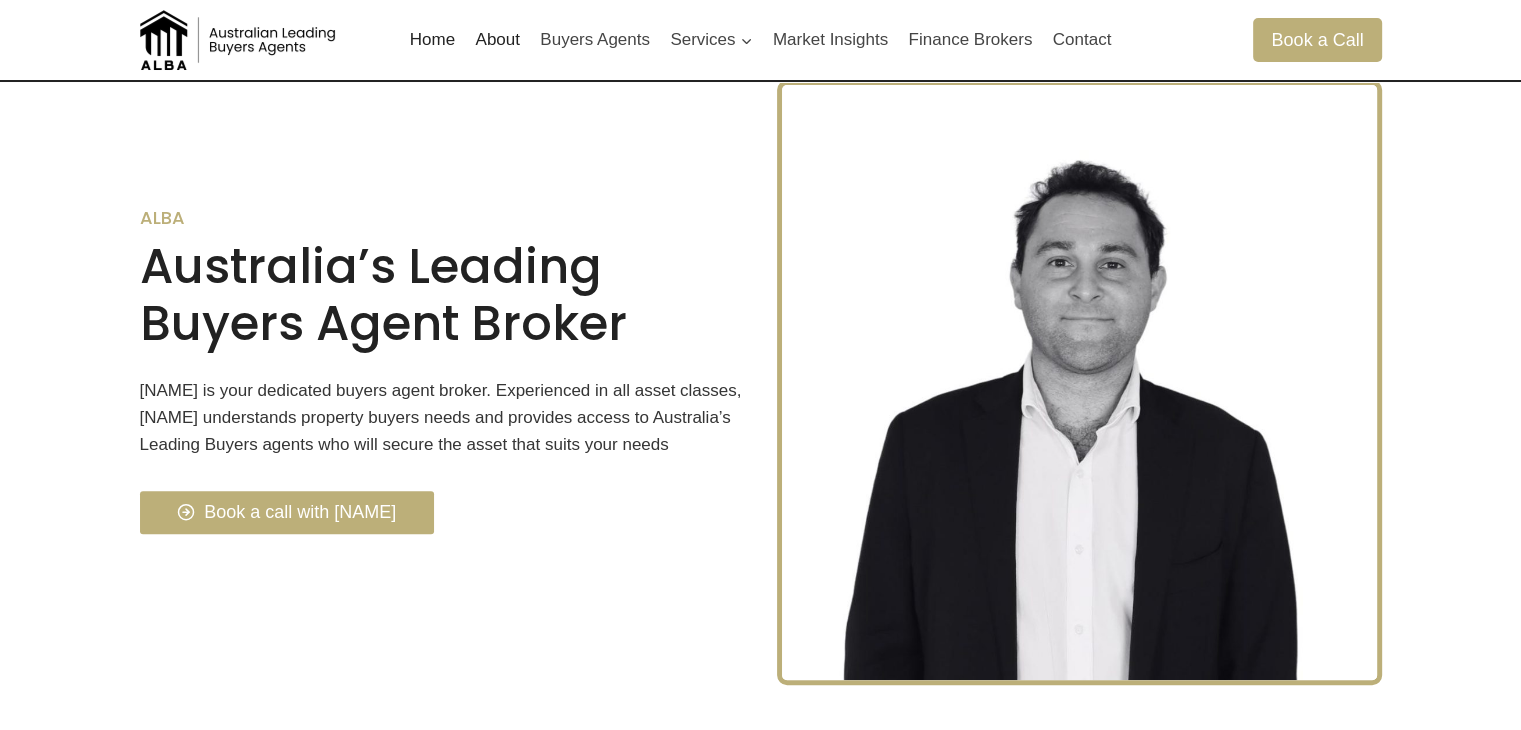 scroll, scrollTop: 700, scrollLeft: 0, axis: vertical 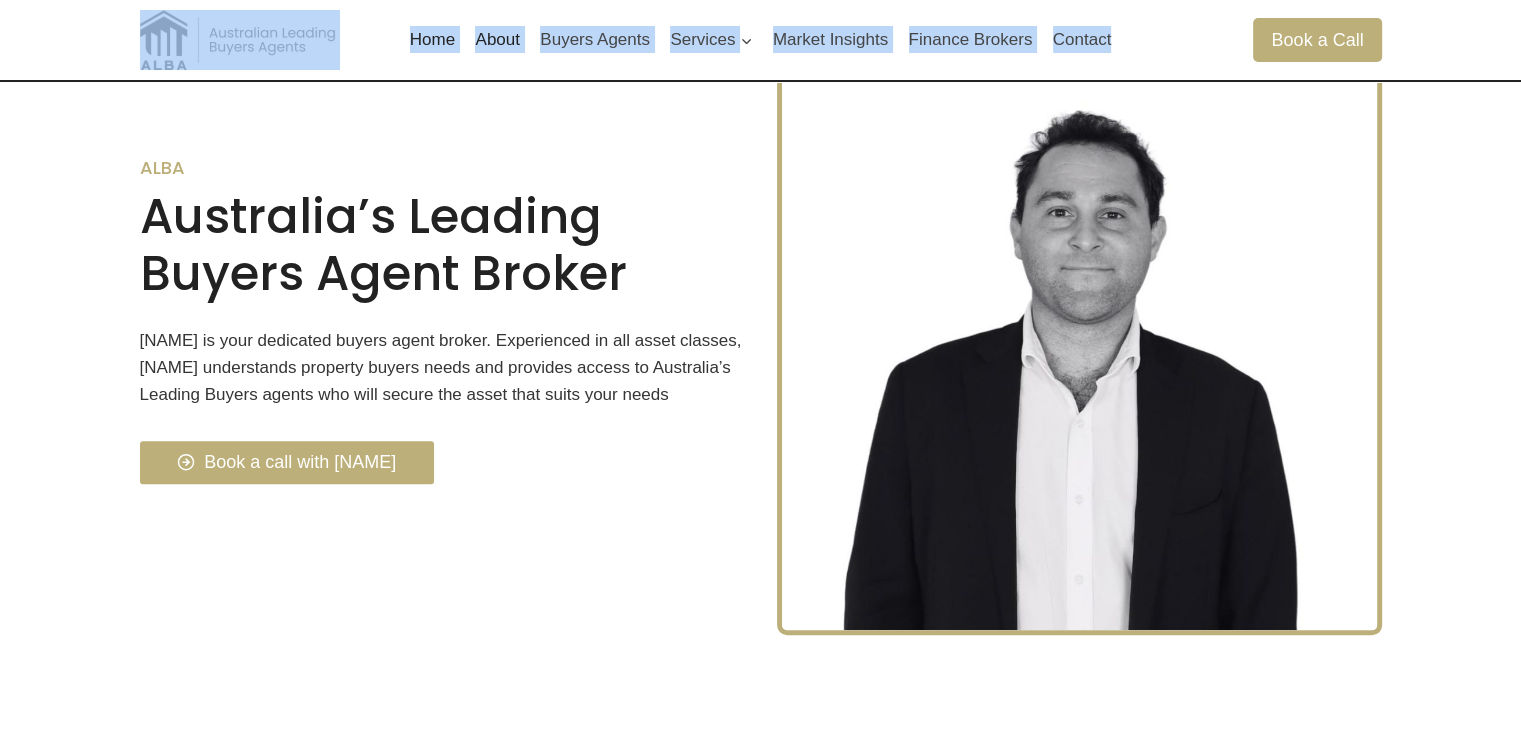 drag, startPoint x: 1155, startPoint y: 44, endPoint x: 136, endPoint y: 54, distance: 1019.0491 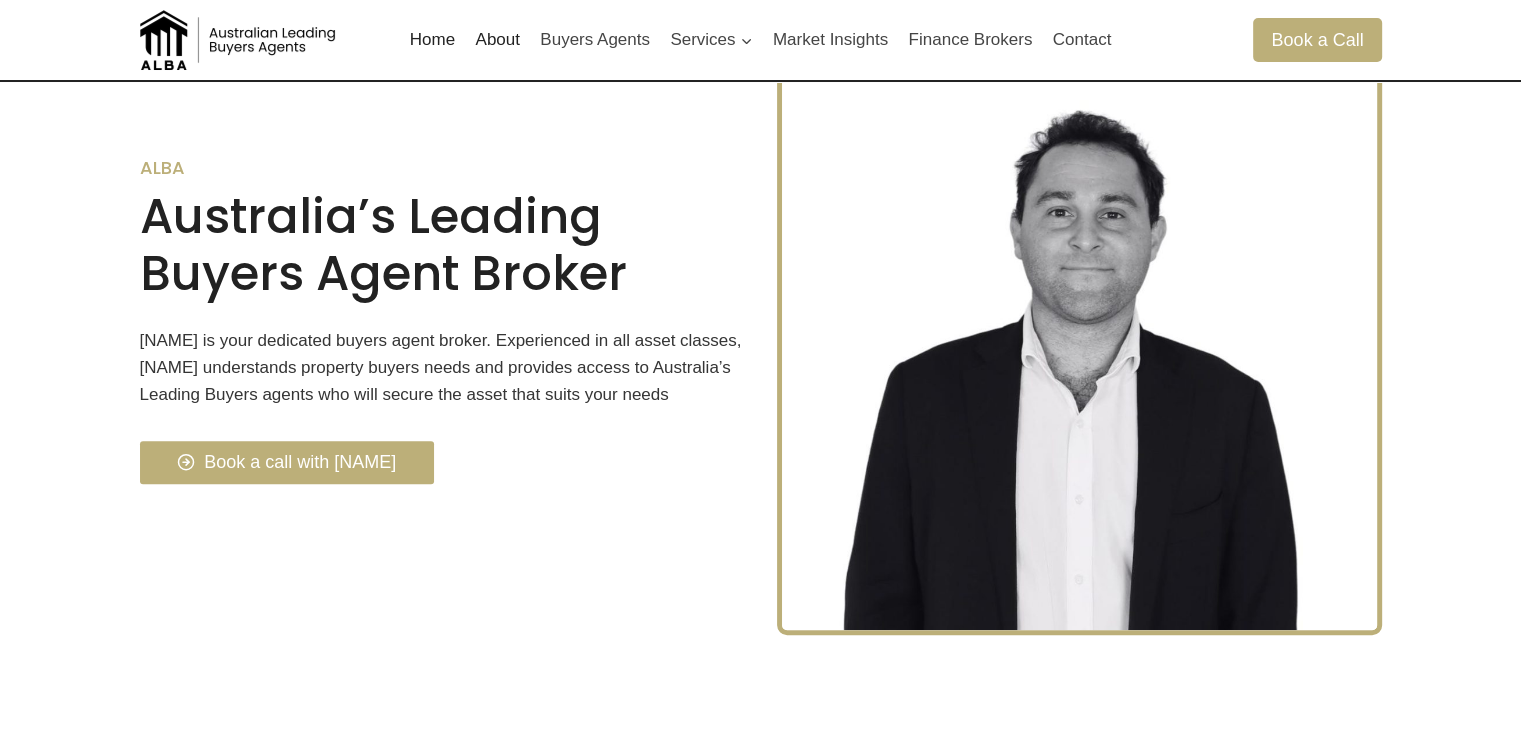 click on "ALBA
Australia’s Leading Buyers Agent Broker
Thomas is your dedicated buyers agent broker. Experienced in all asset classes, Thomas understands property buyers needs and provides access to Australia’s Leading Buyers agents who will secure the asset that suits your needs
Book a call with Thomas" at bounding box center [760, 332] 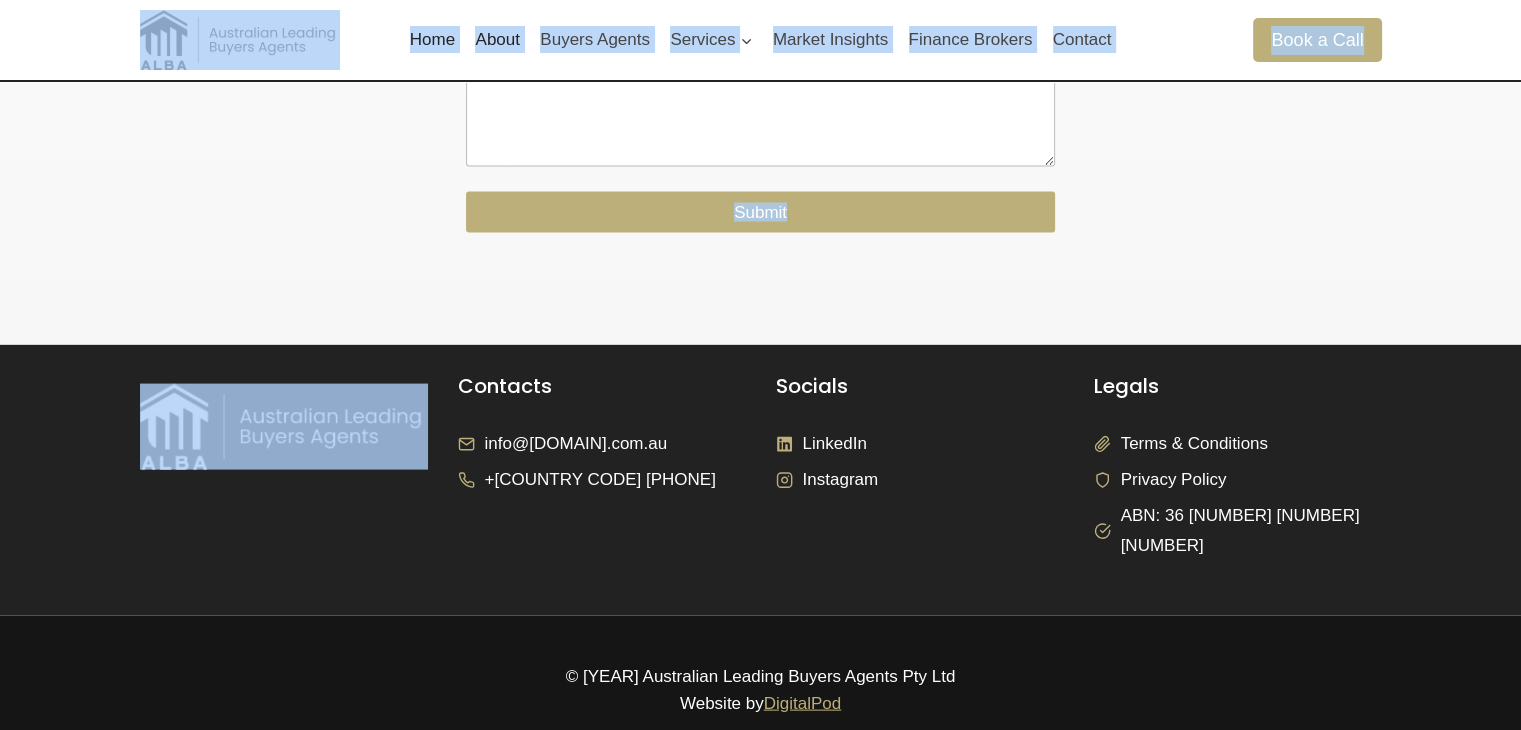 scroll, scrollTop: 4038, scrollLeft: 0, axis: vertical 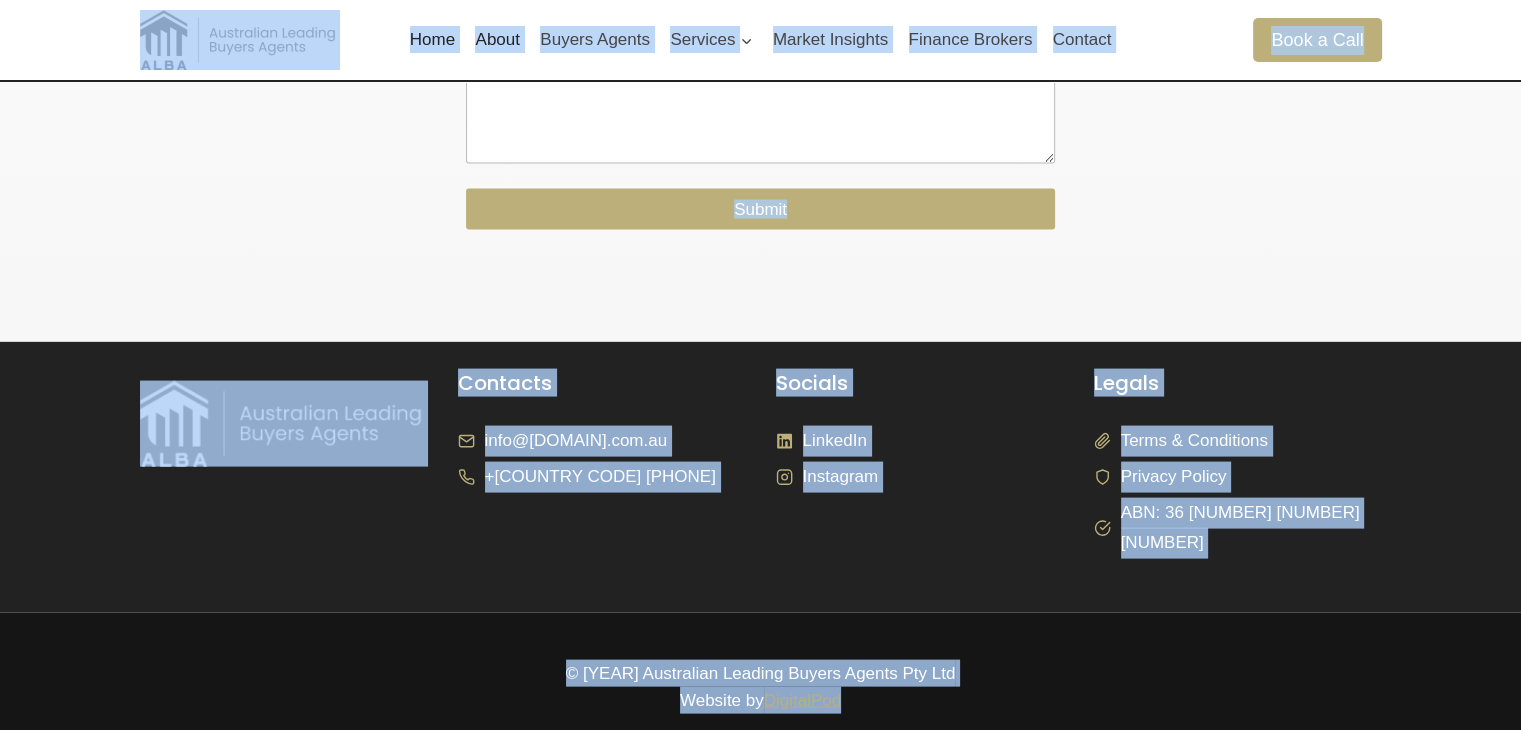 drag, startPoint x: 126, startPoint y: 17, endPoint x: 941, endPoint y: 668, distance: 1043.0848 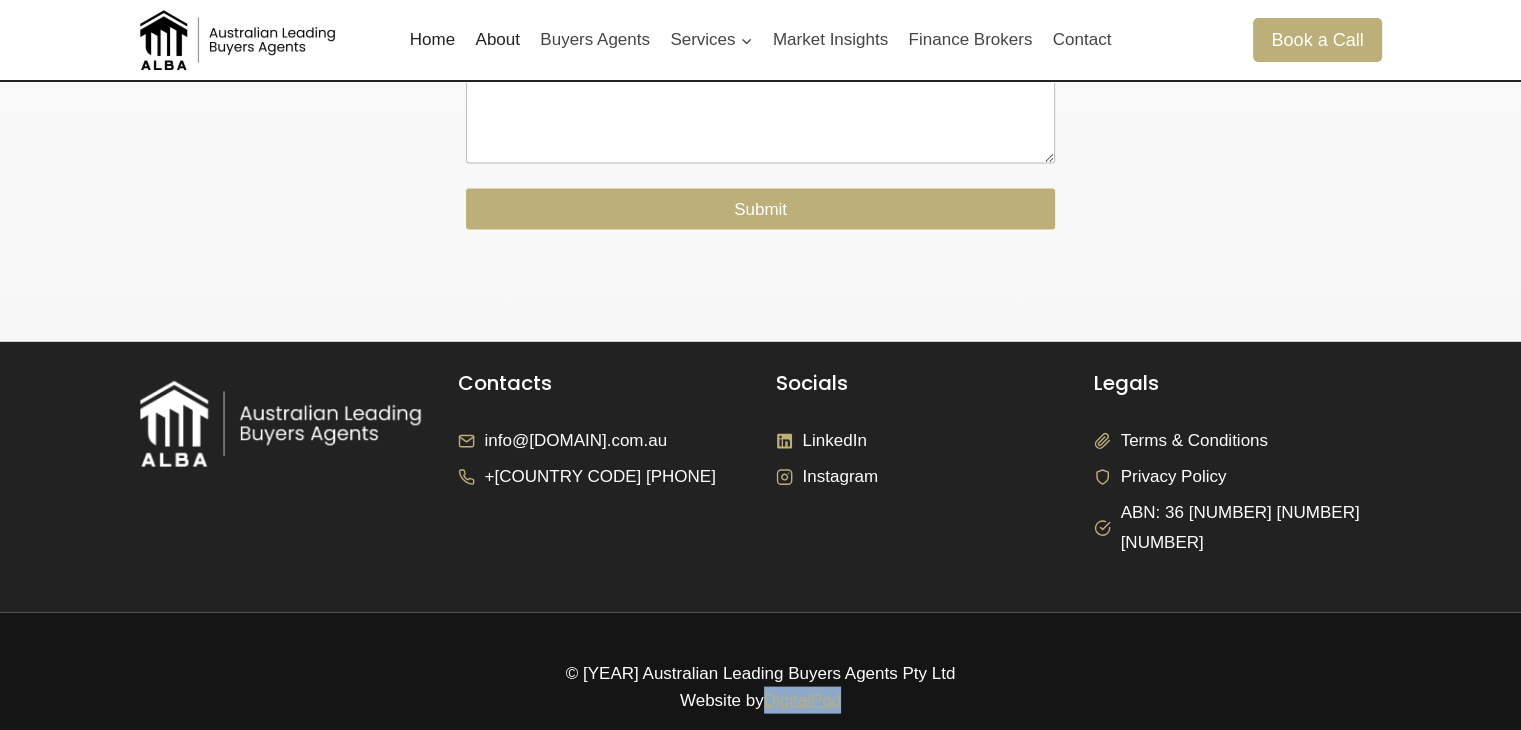 click on "© [YEAR] Australian Leading Buyers Agents Pty Ltd
Website by  DigitalPod" at bounding box center (761, 687) 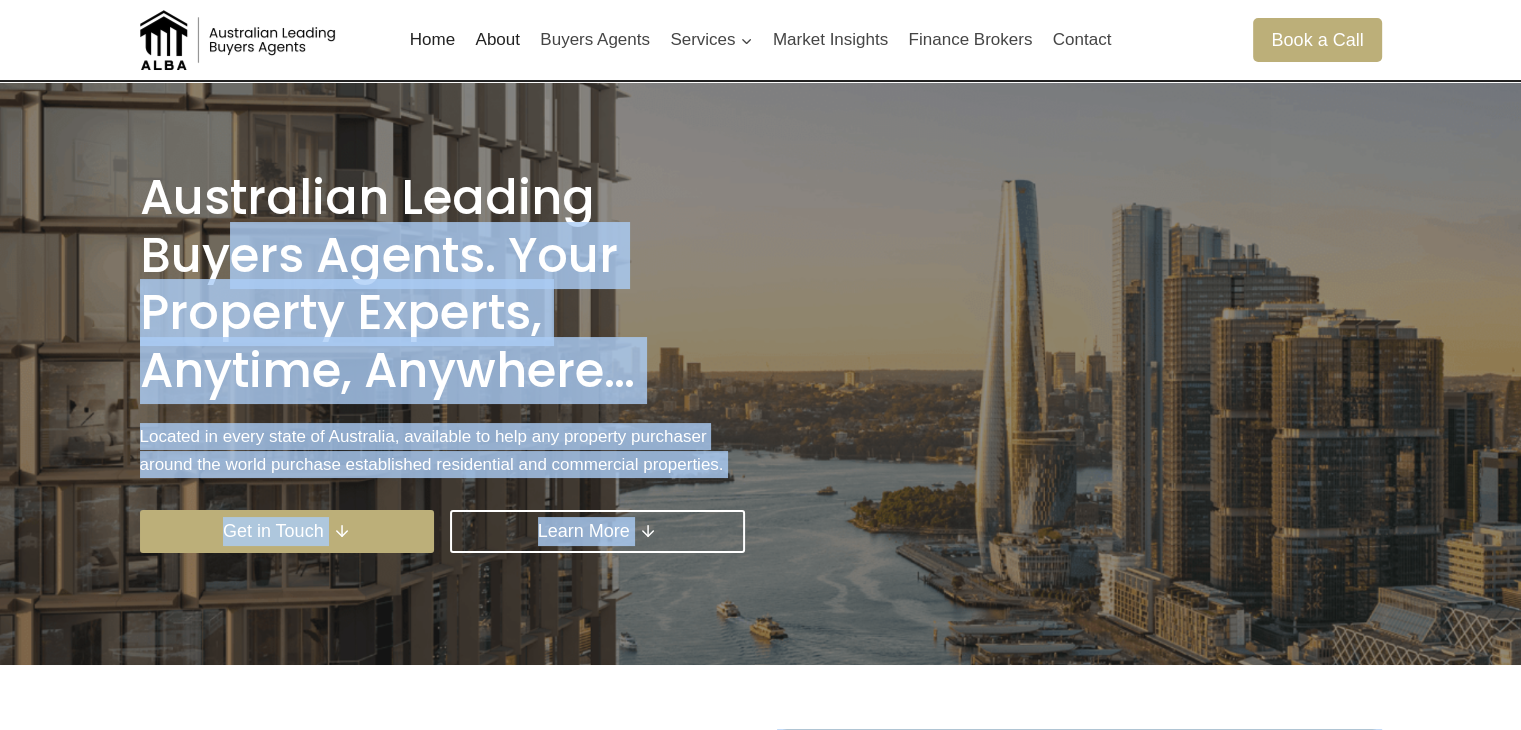 scroll, scrollTop: 0, scrollLeft: 0, axis: both 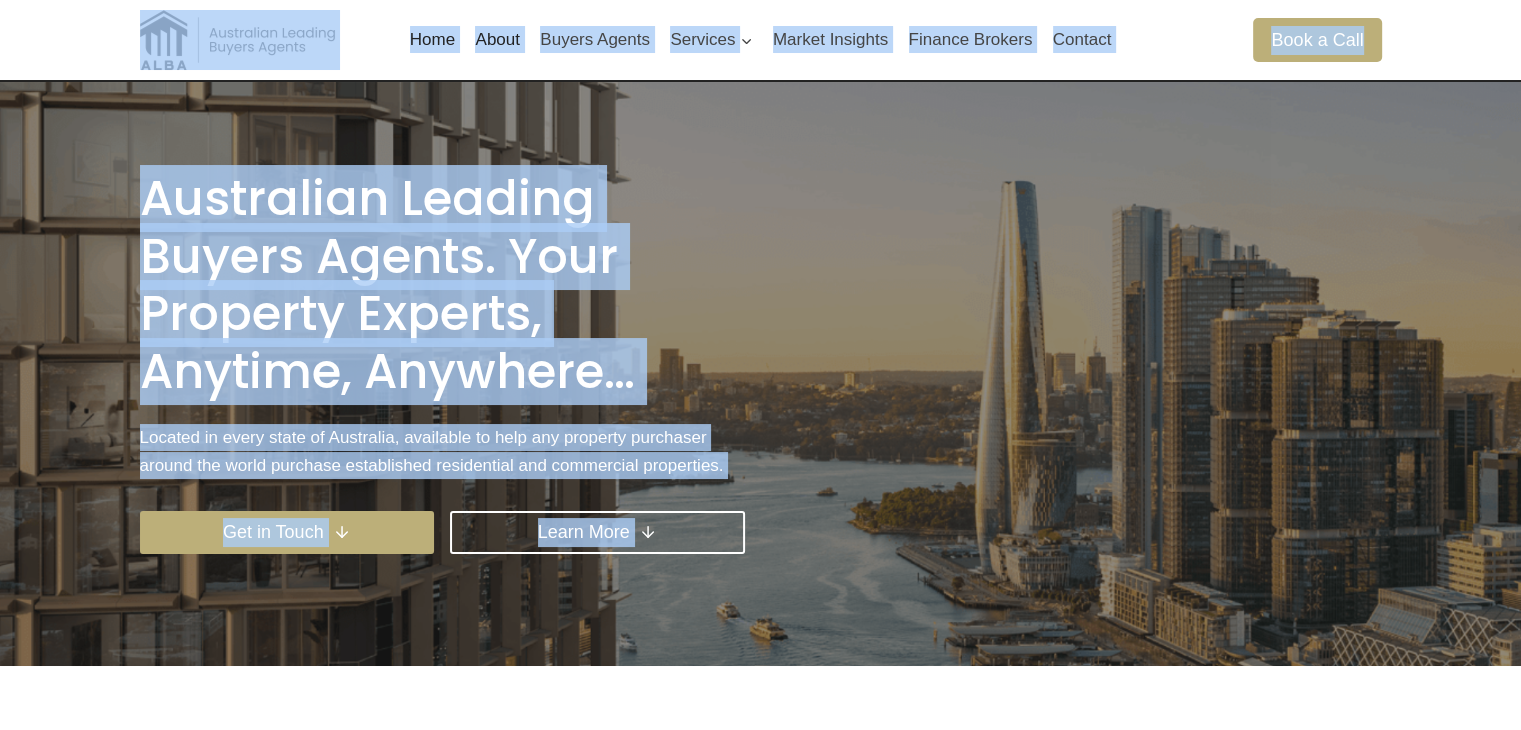 drag, startPoint x: 1112, startPoint y: 685, endPoint x: 124, endPoint y: 61, distance: 1168.5547 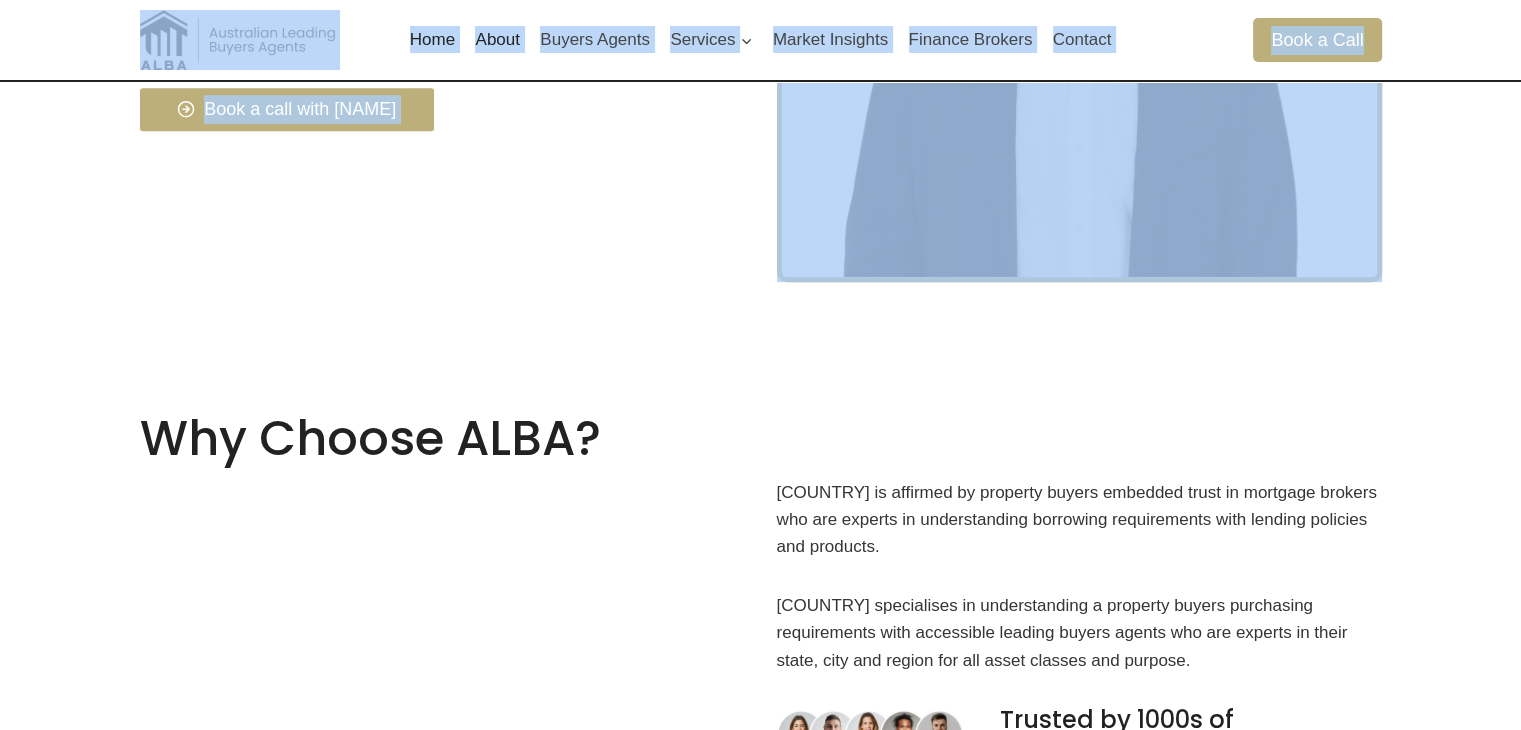 scroll, scrollTop: 1100, scrollLeft: 0, axis: vertical 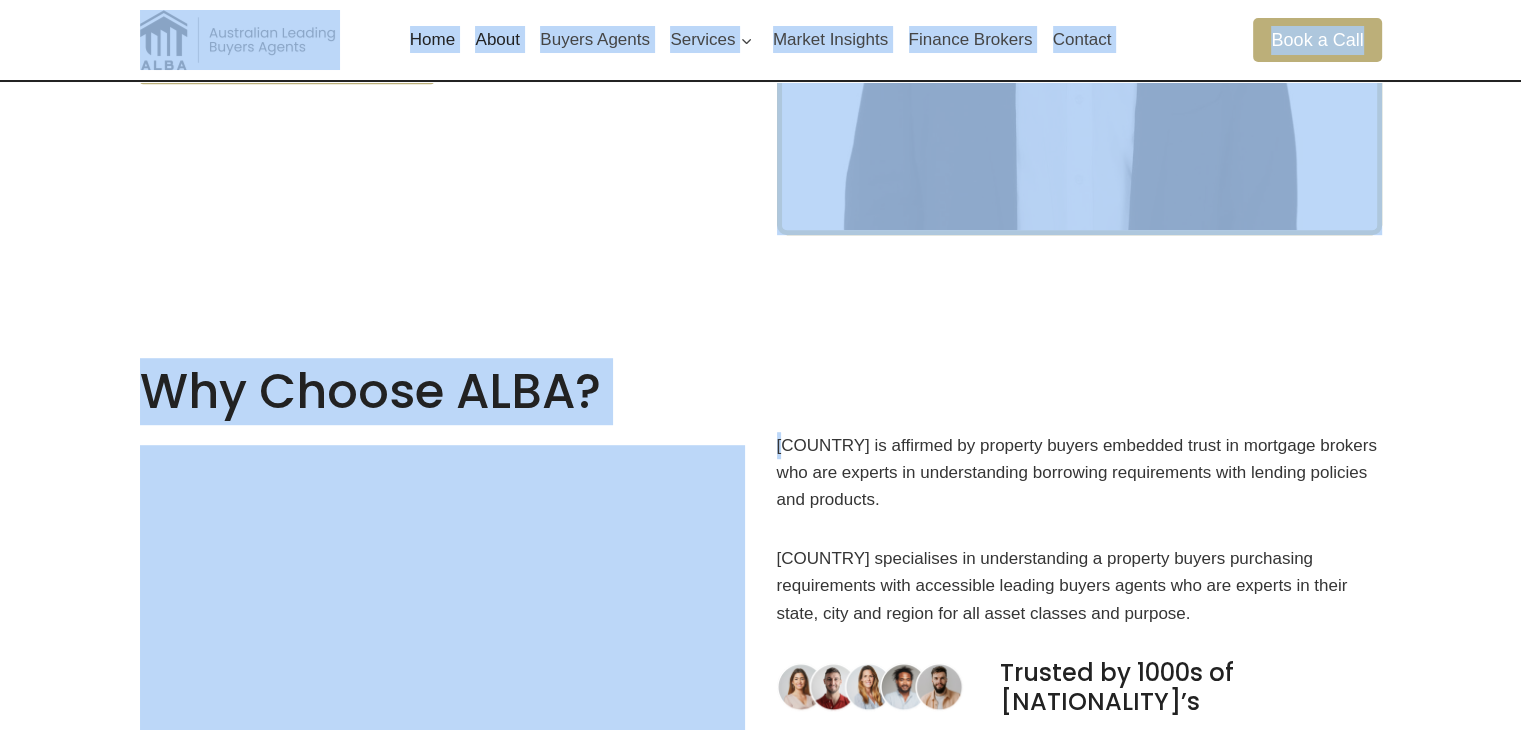 drag, startPoint x: 142, startPoint y: 58, endPoint x: 800, endPoint y: 392, distance: 737.91595 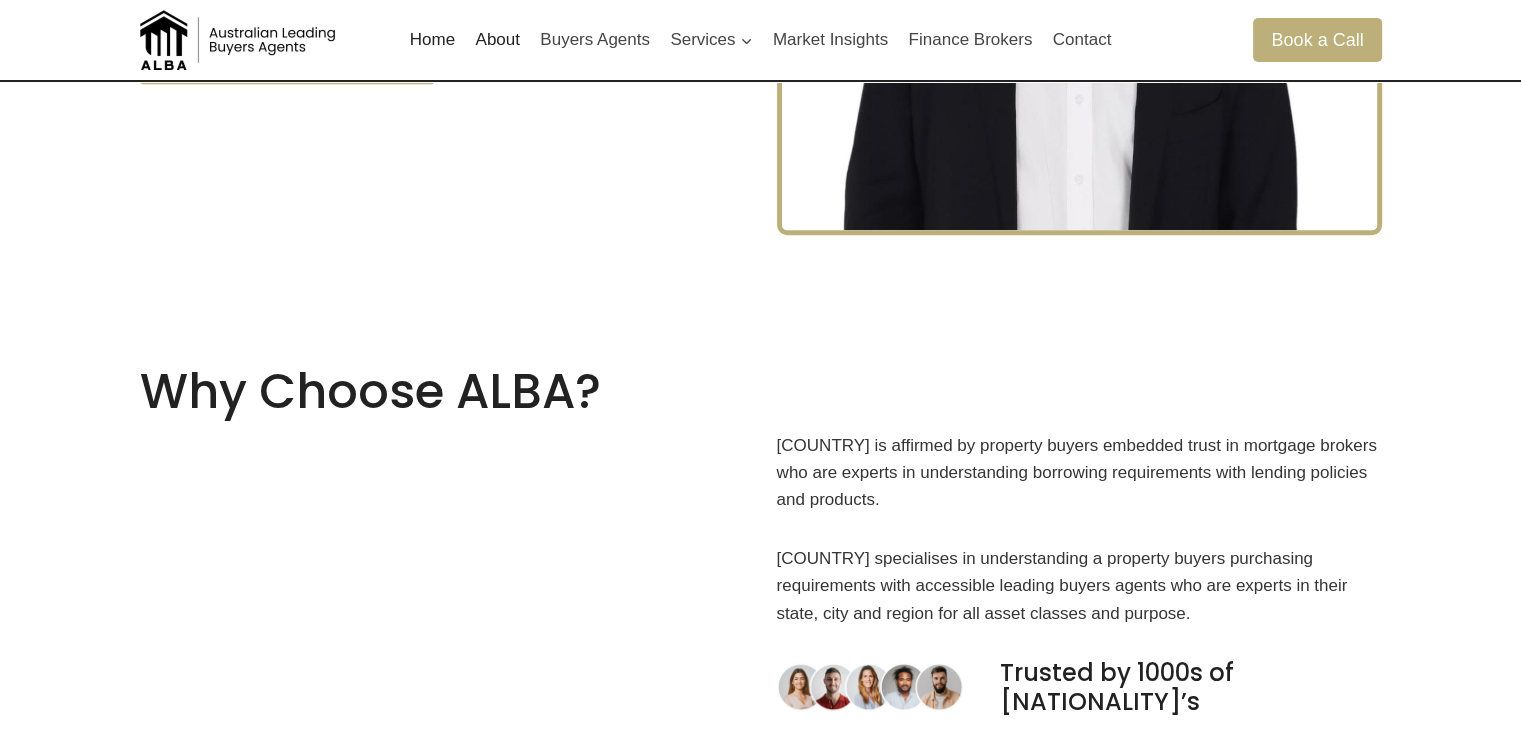 click on "ALBA is affirmed by property buyers embedded trust in mortgage brokers who are experts in understanding borrowing requirements with lending policies and products.
ALBA specialises in understanding a property buyers purchasing requirements with accessible leading buyers agents who are experts in their state, city and region for all asset classes and purpose.
Trusted by 1000s of Aussie’s" at bounding box center [1079, 574] 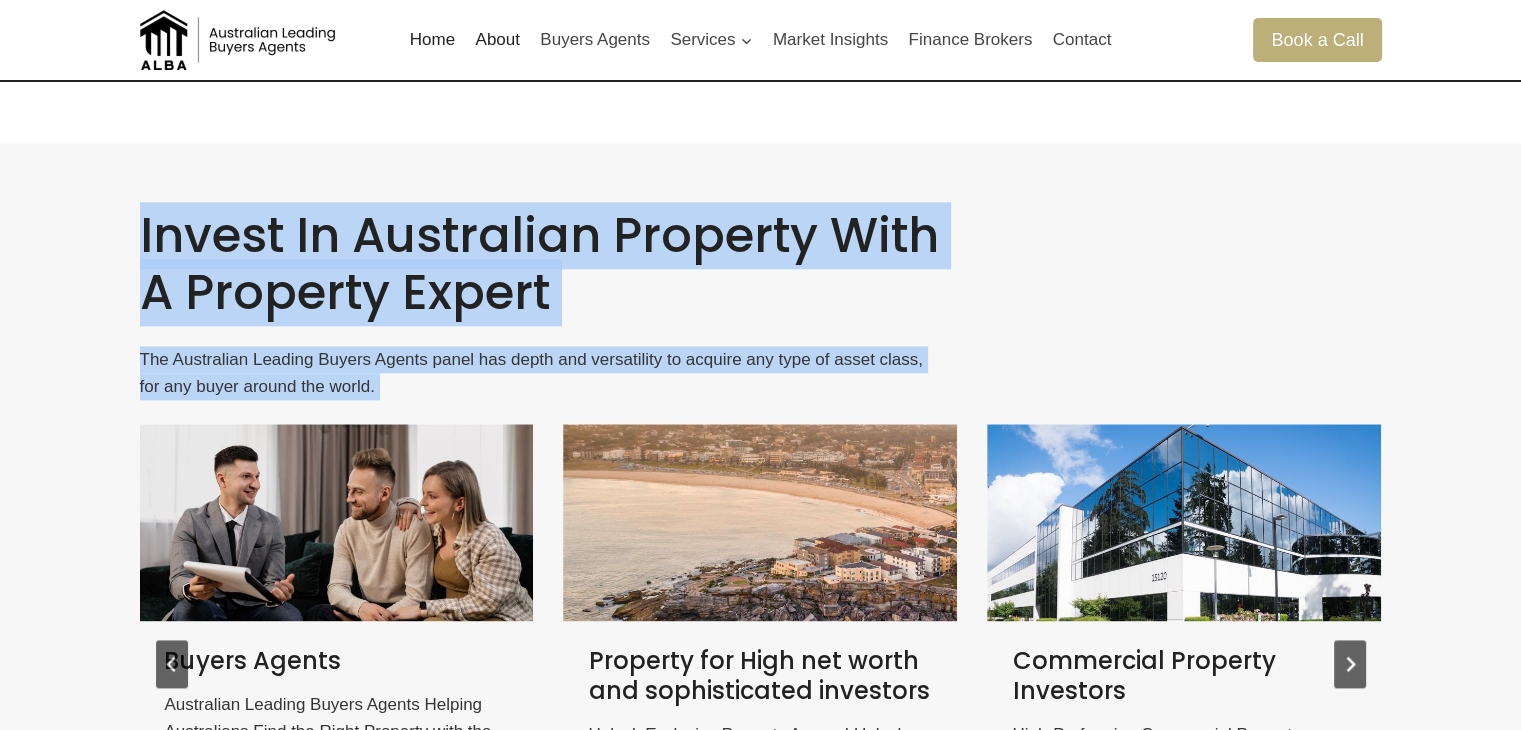 scroll, scrollTop: 2400, scrollLeft: 0, axis: vertical 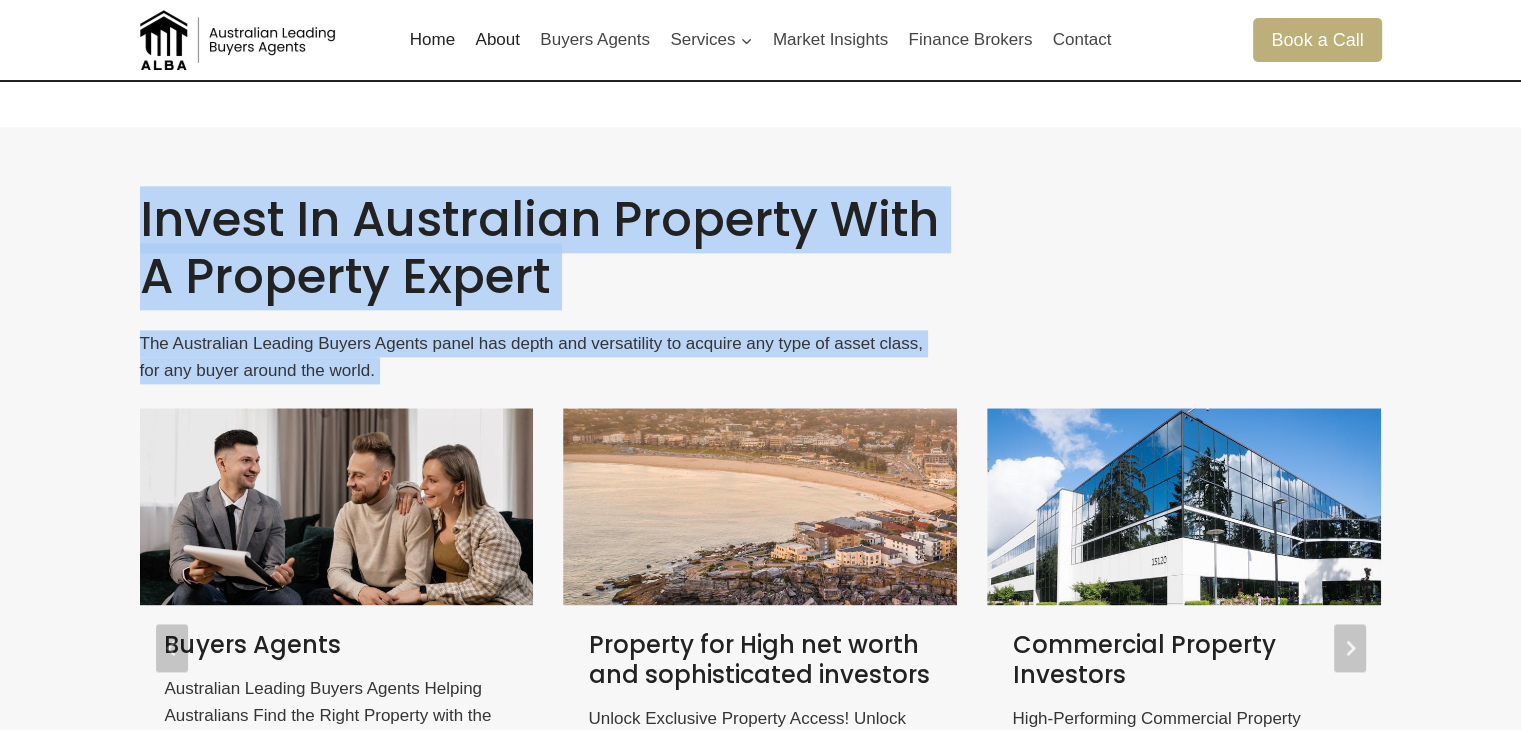 drag, startPoint x: 123, startPoint y: 253, endPoint x: 1036, endPoint y: 289, distance: 913.7095 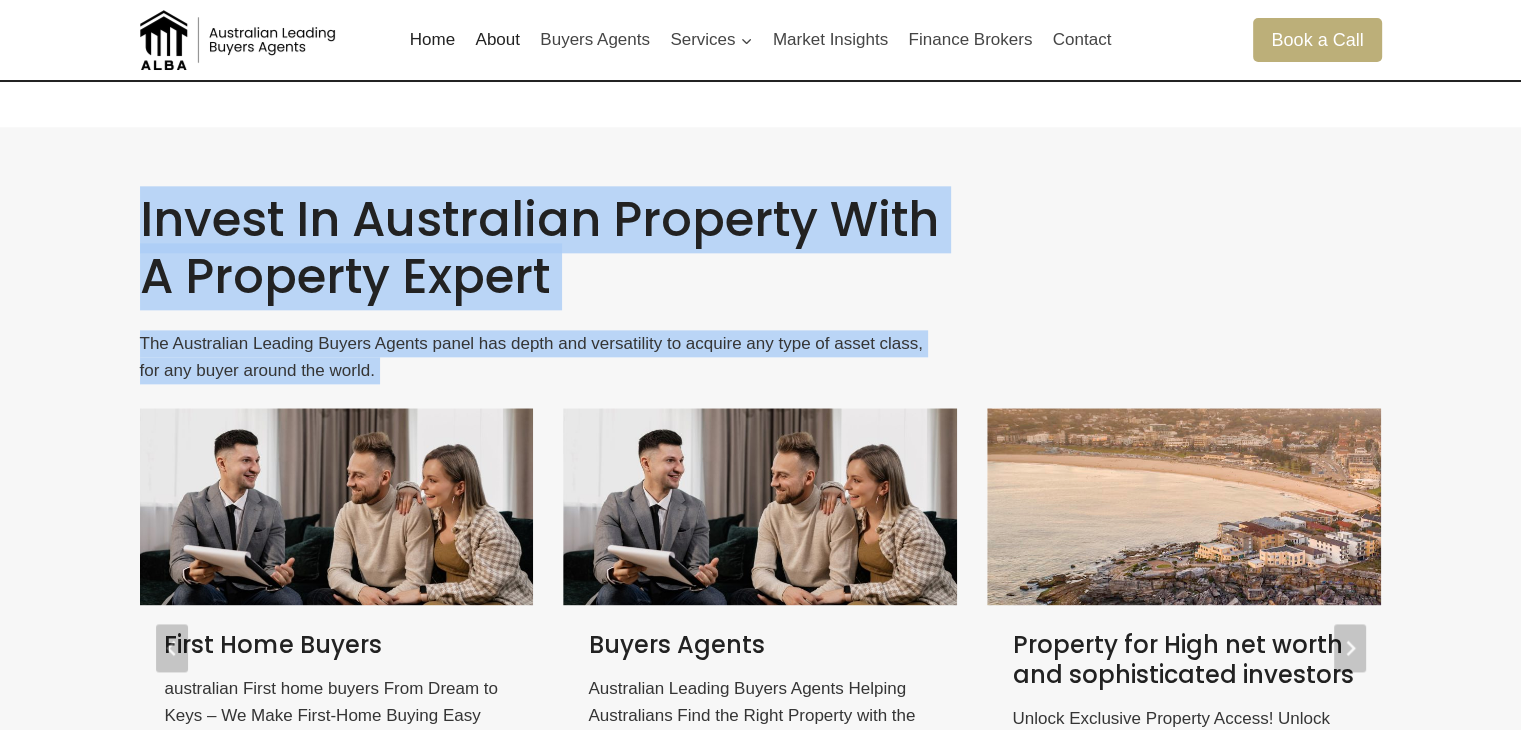 click at bounding box center [1179, 288] 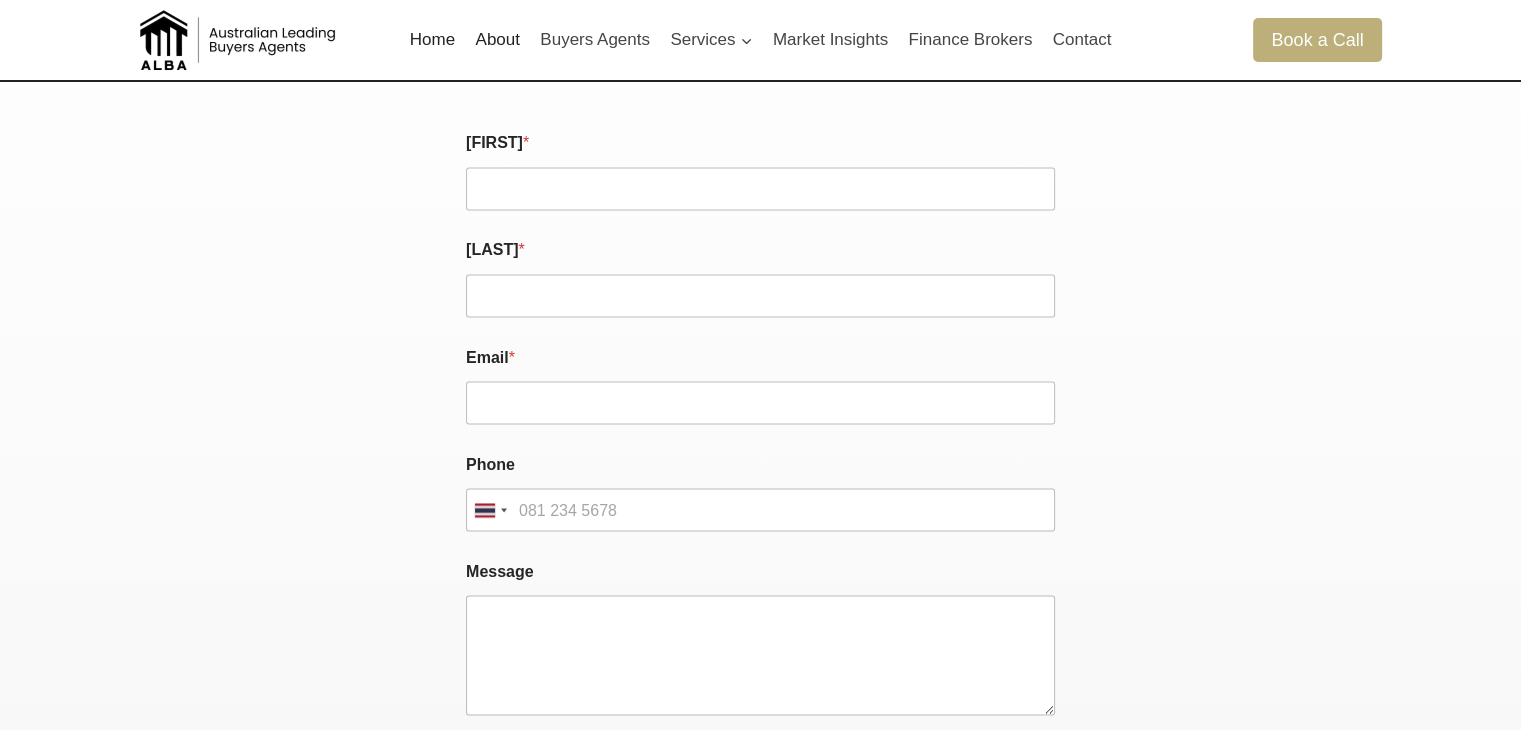 scroll, scrollTop: 4038, scrollLeft: 0, axis: vertical 